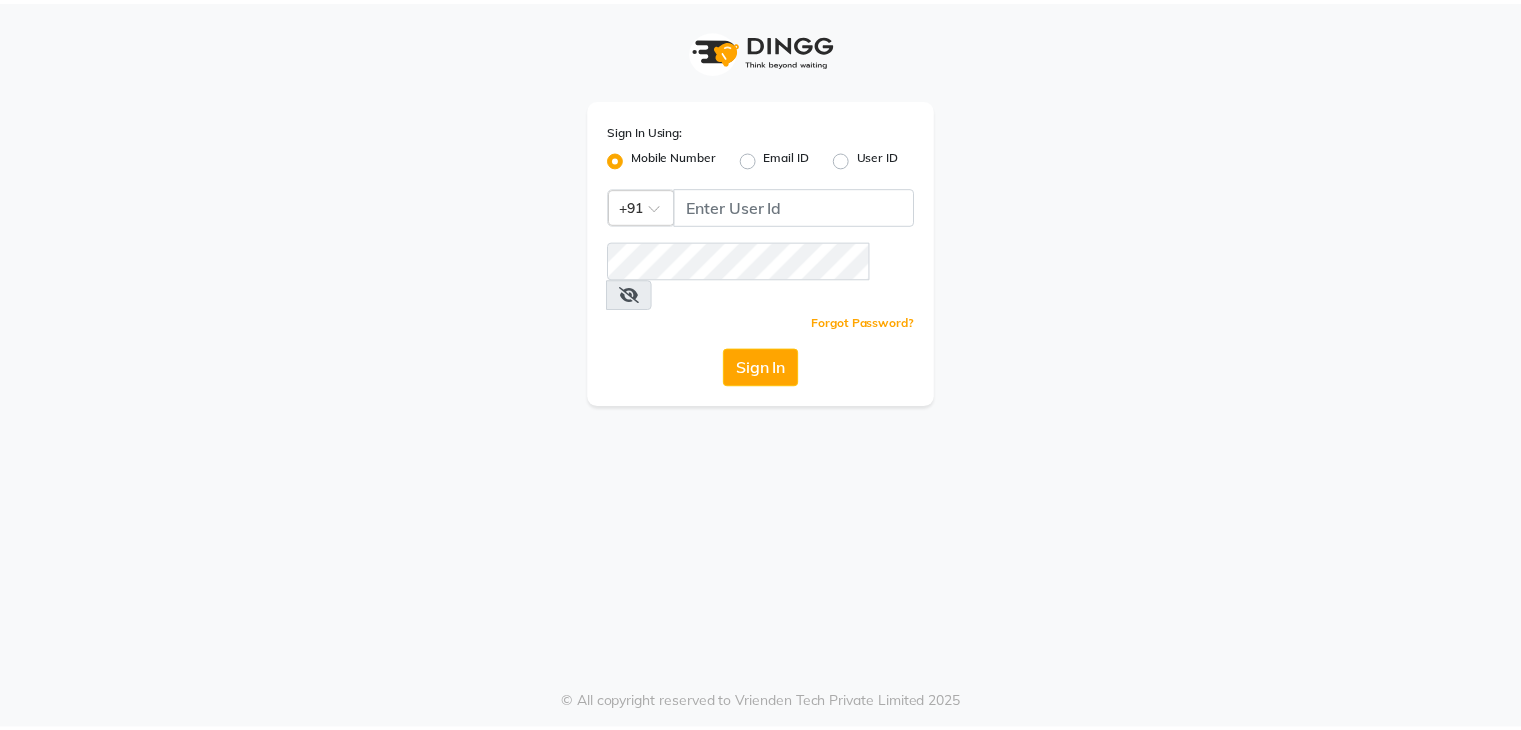 scroll, scrollTop: 0, scrollLeft: 0, axis: both 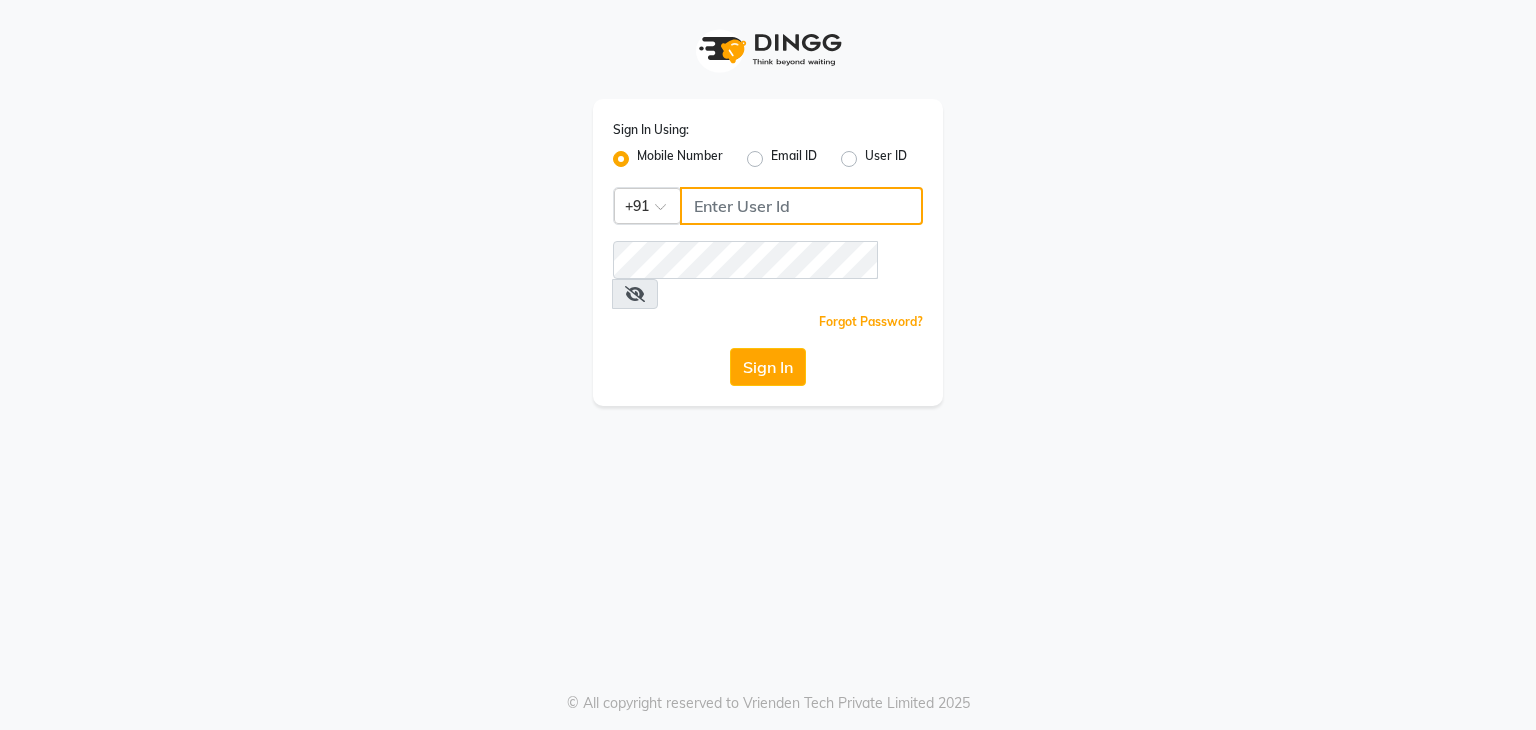 click 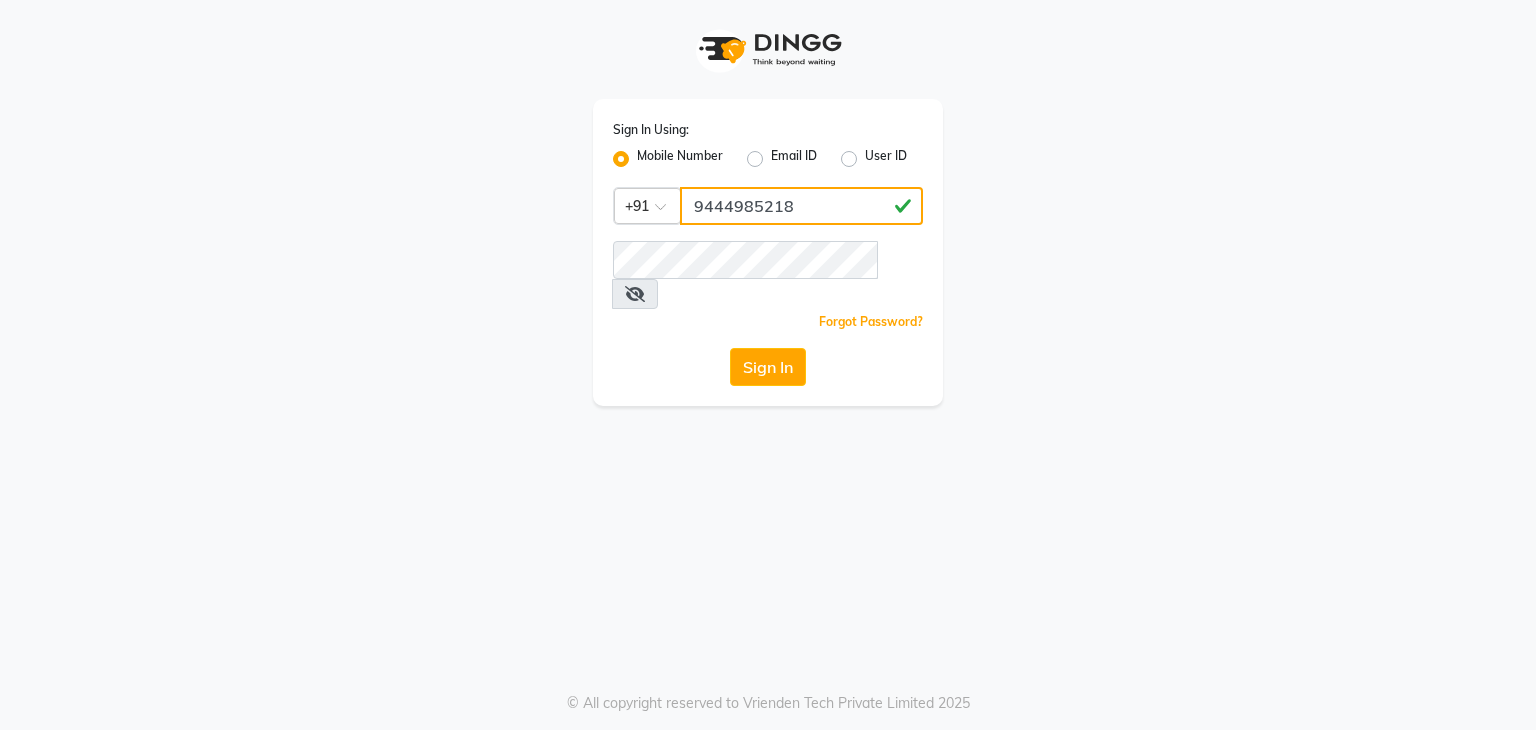 type on "9444985218" 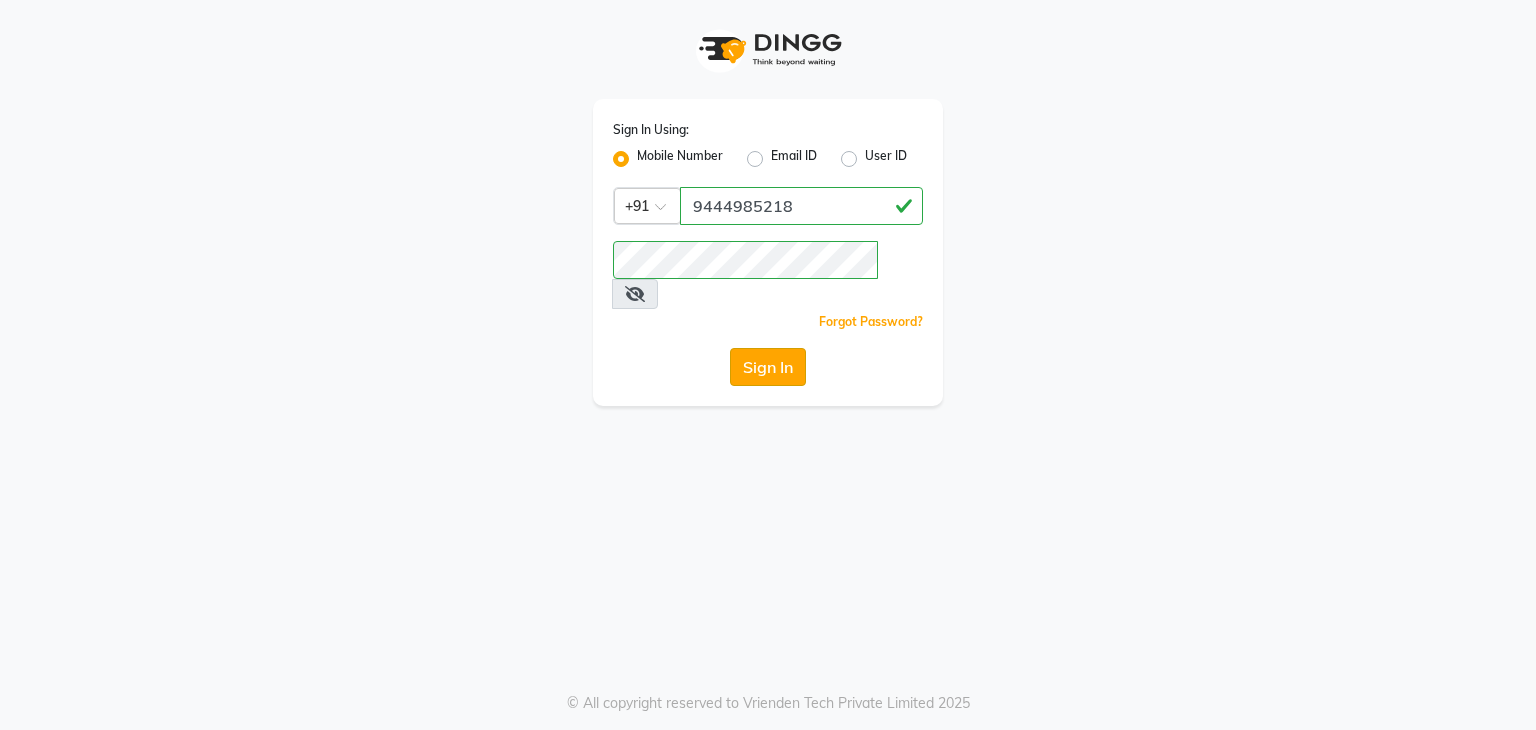click on "Sign In" 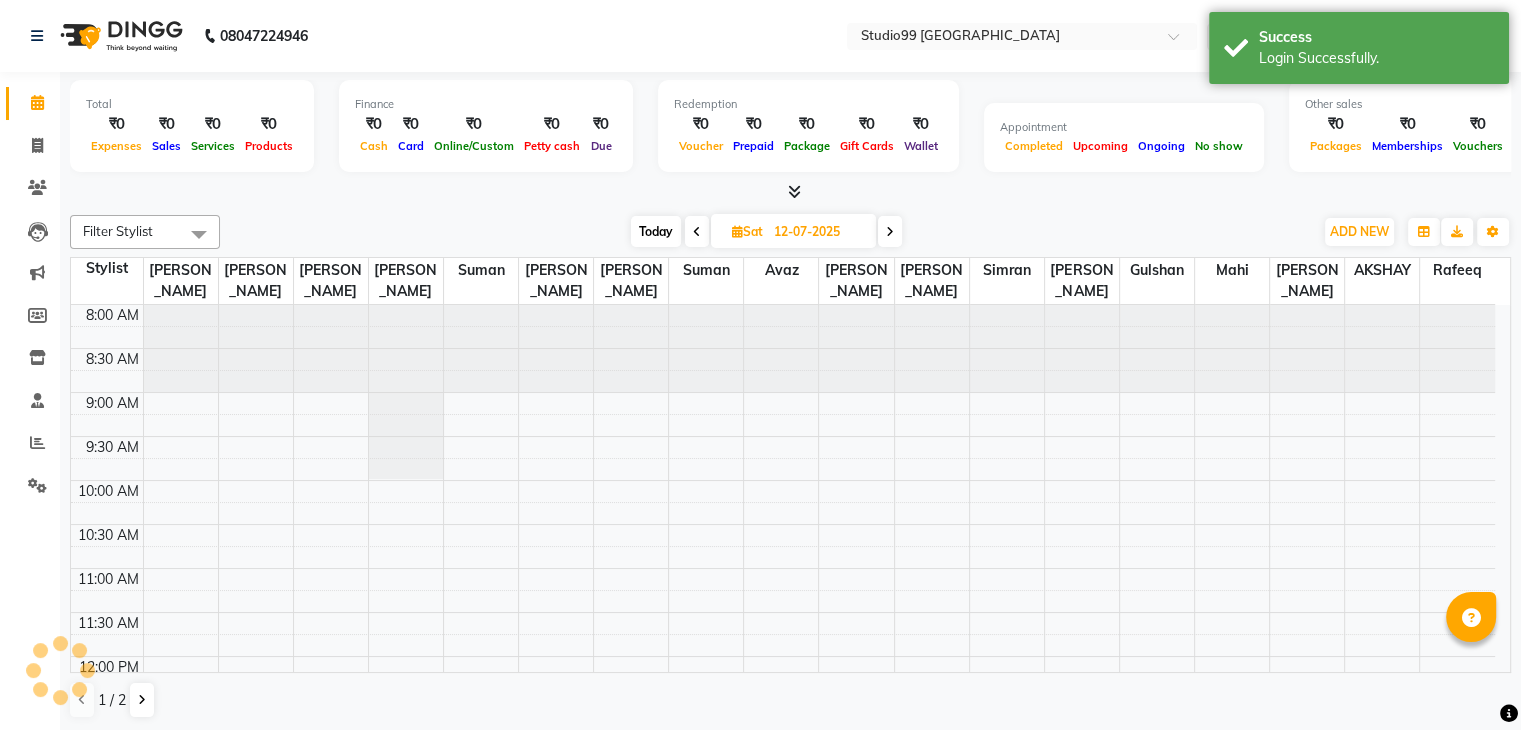 scroll, scrollTop: 0, scrollLeft: 0, axis: both 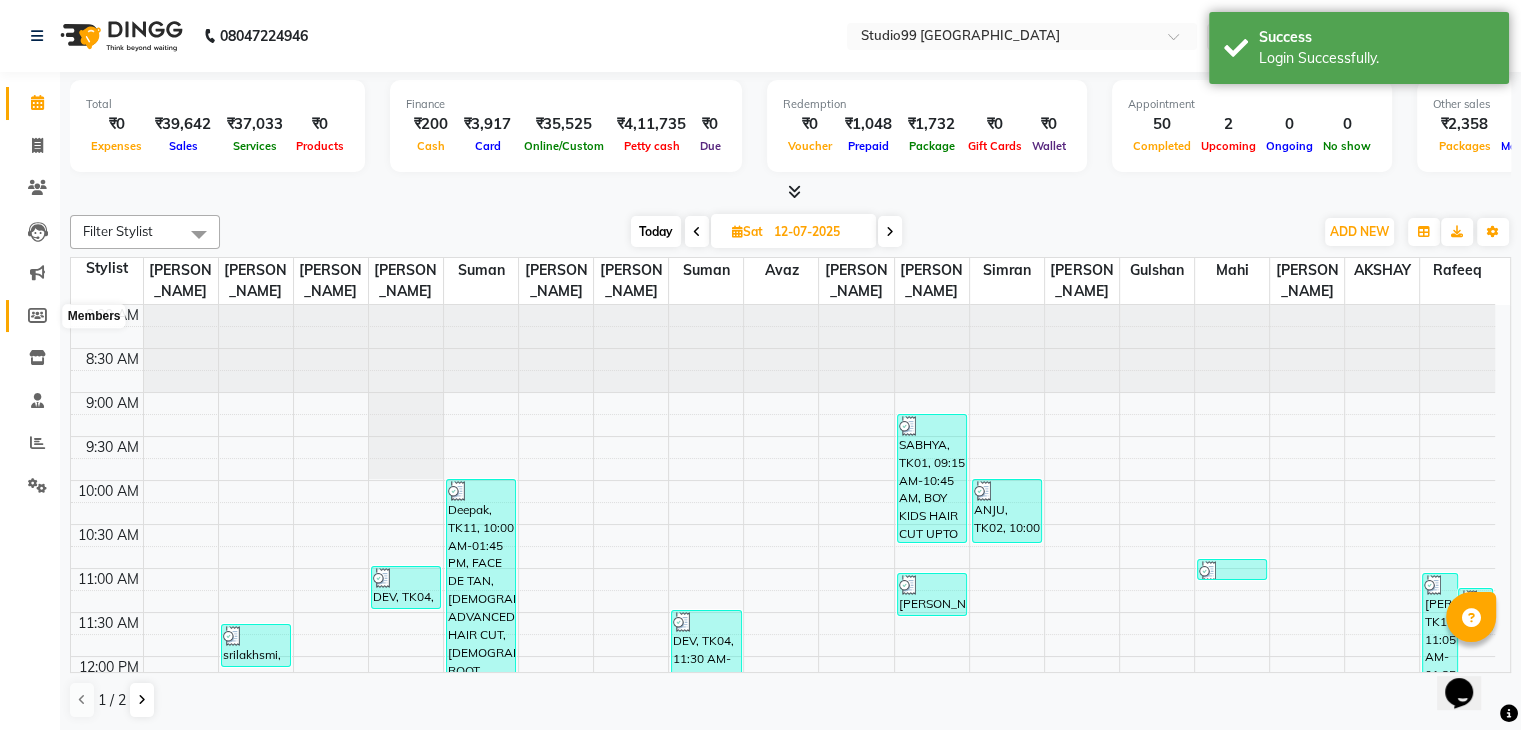 click 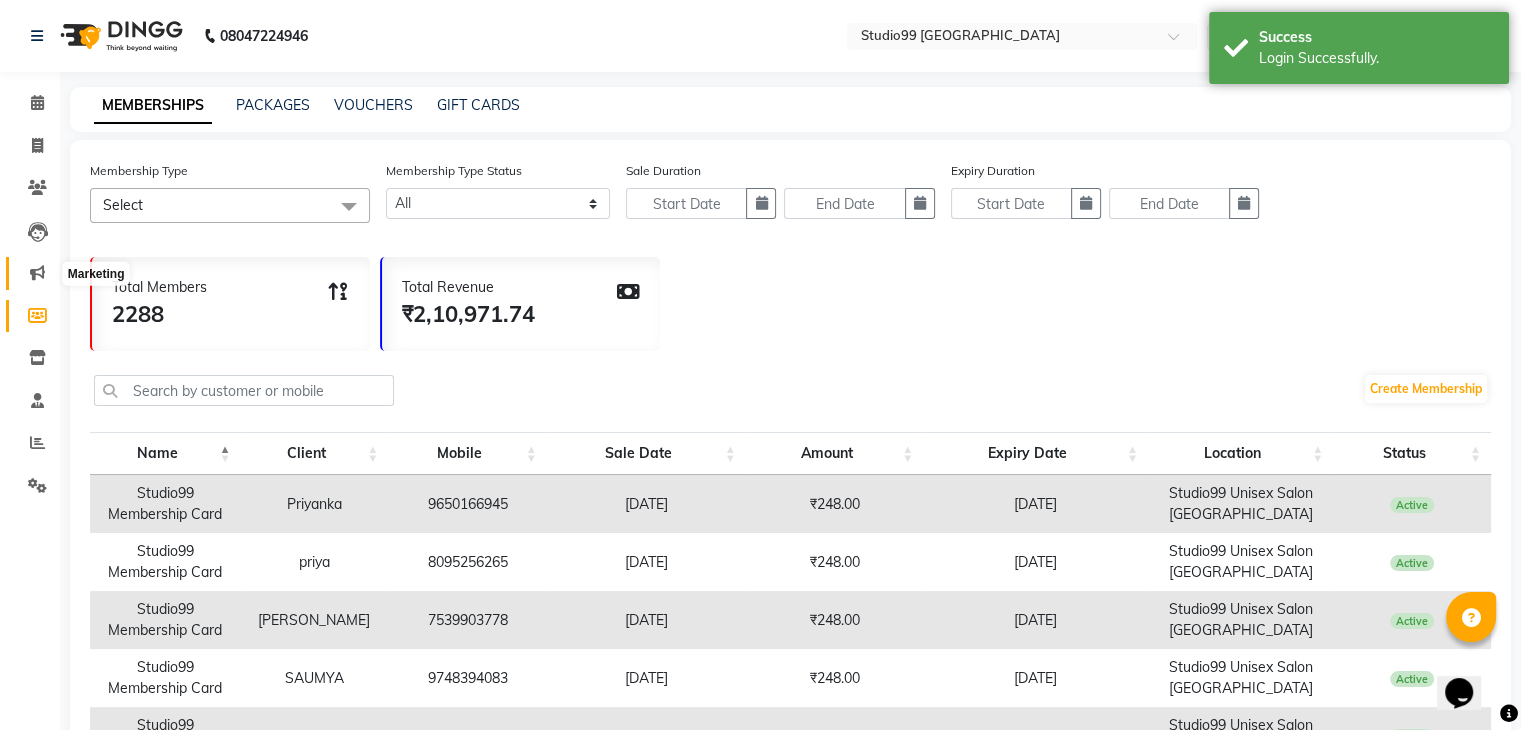 click 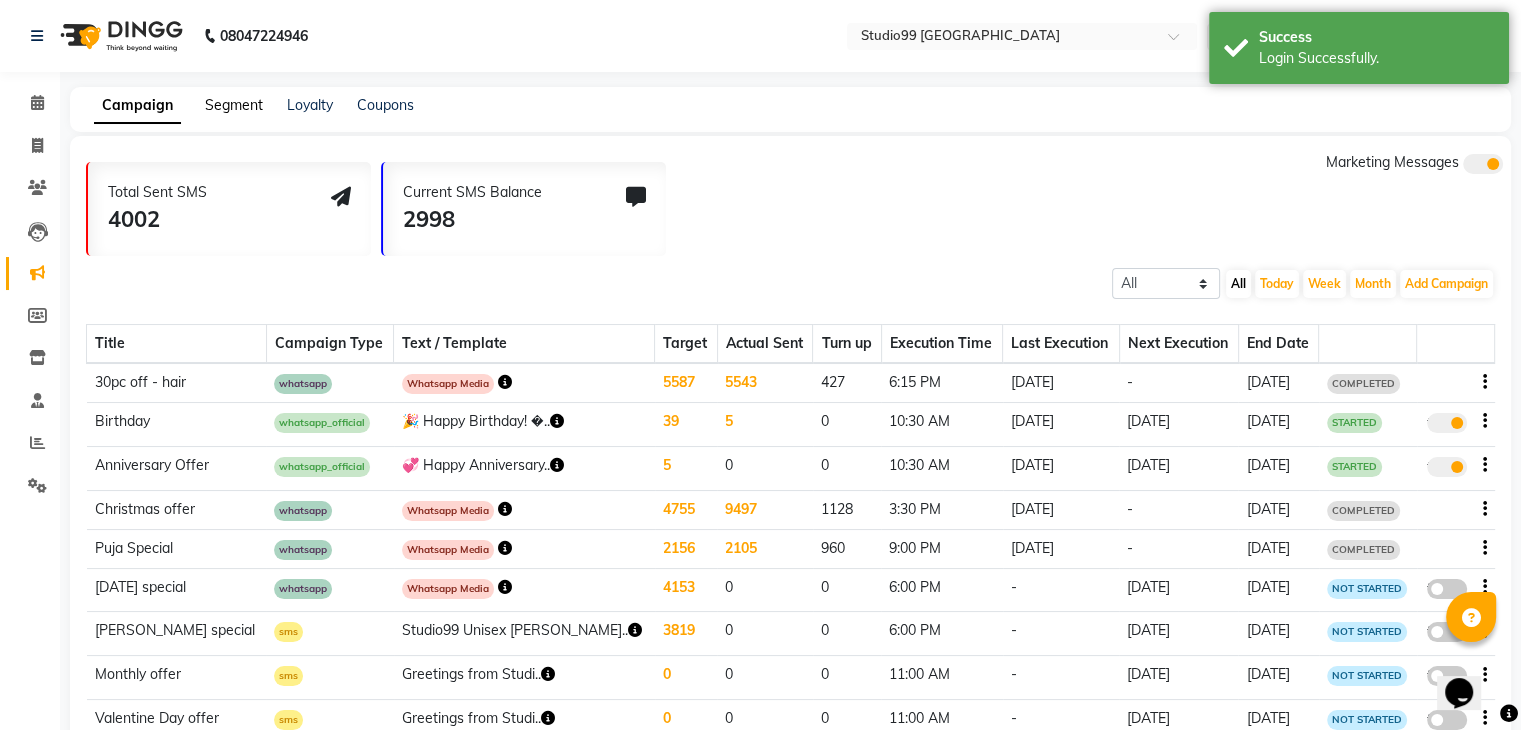 click on "Segment" 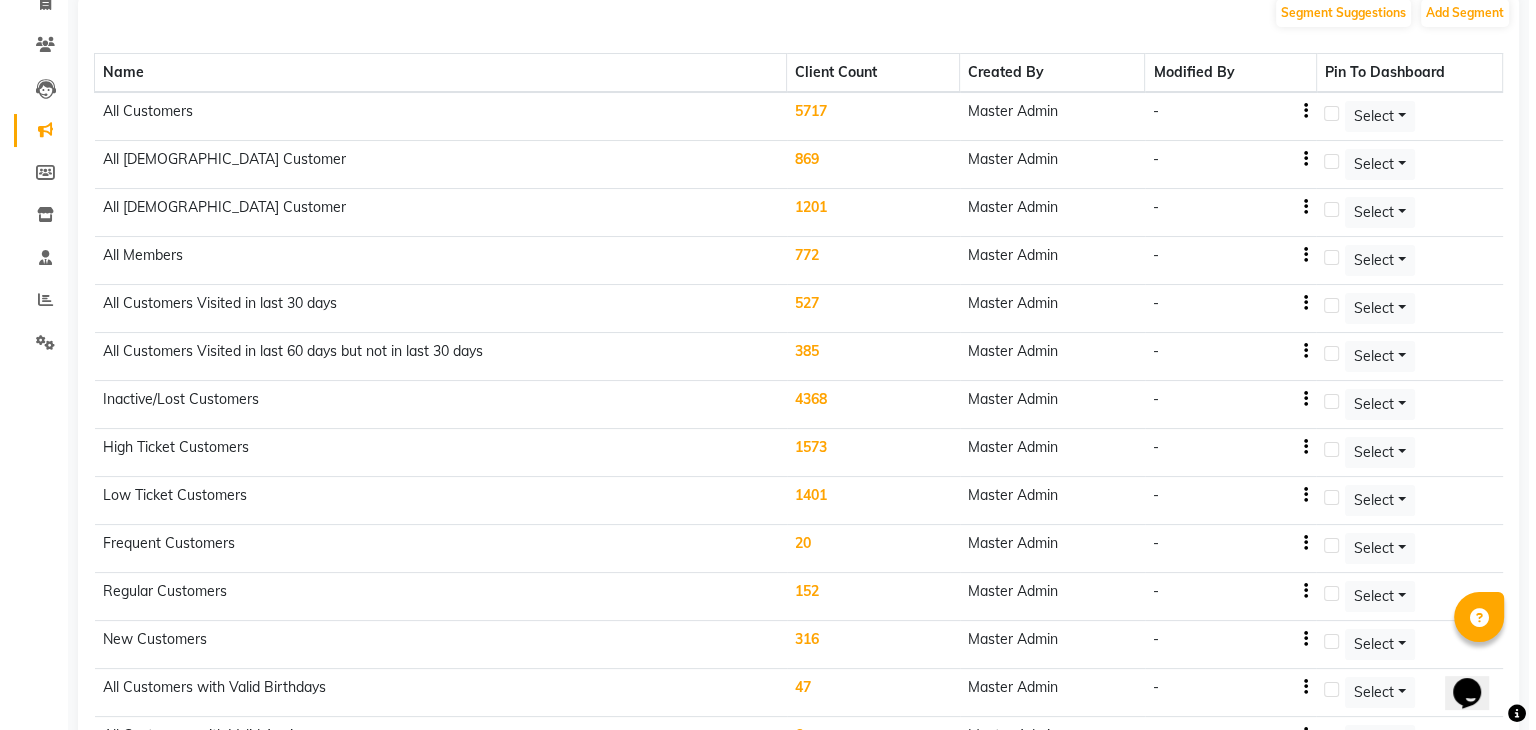 scroll, scrollTop: 232, scrollLeft: 0, axis: vertical 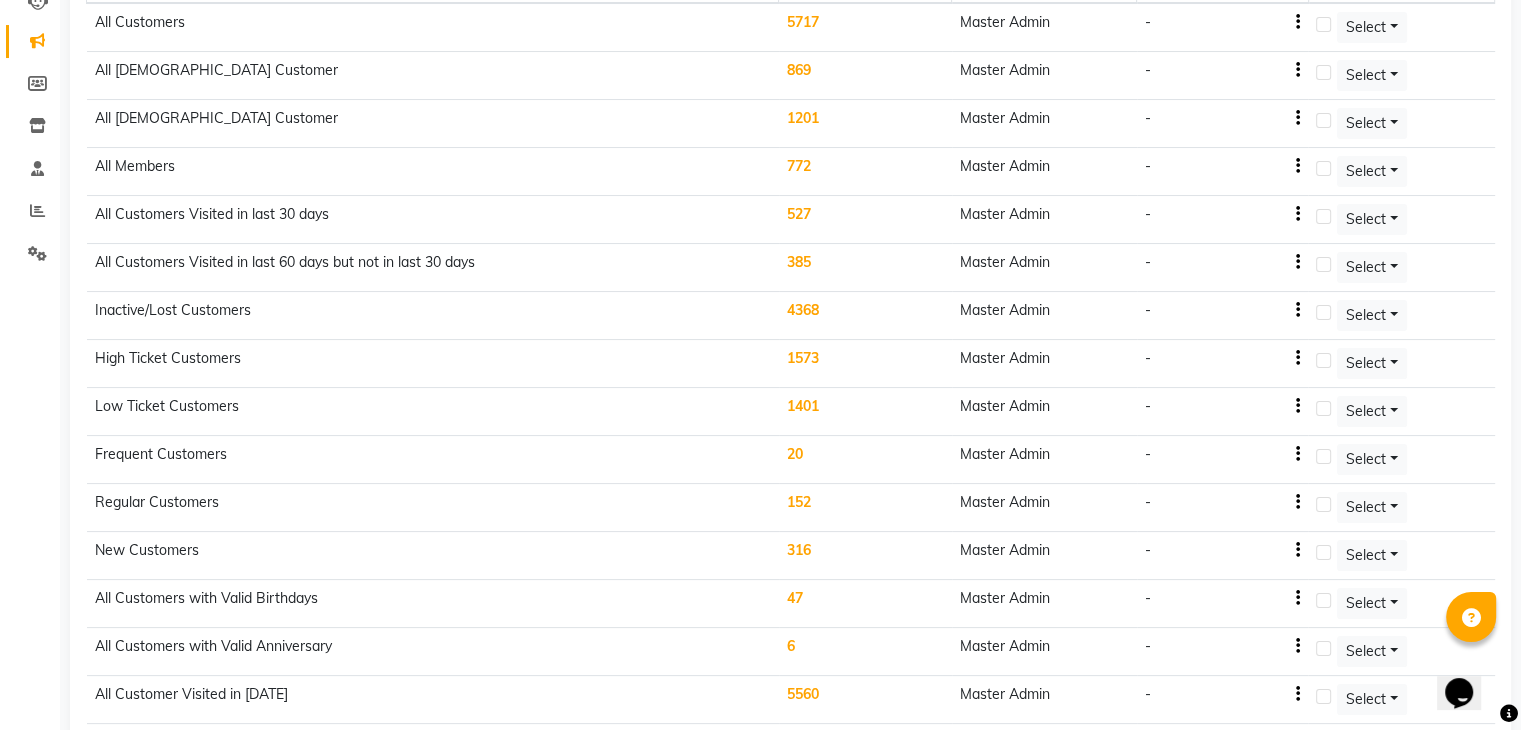 click on "385" 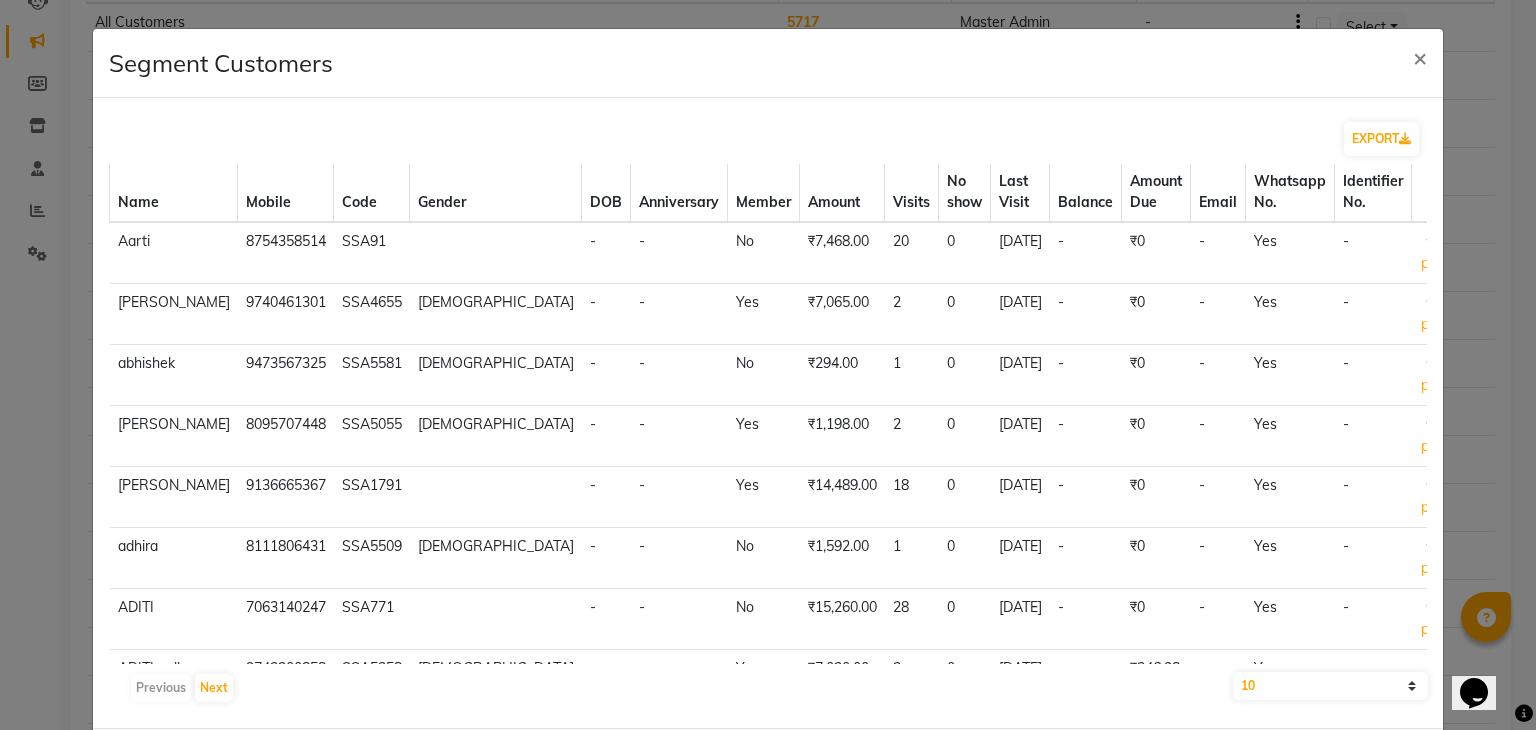 scroll, scrollTop: 0, scrollLeft: 0, axis: both 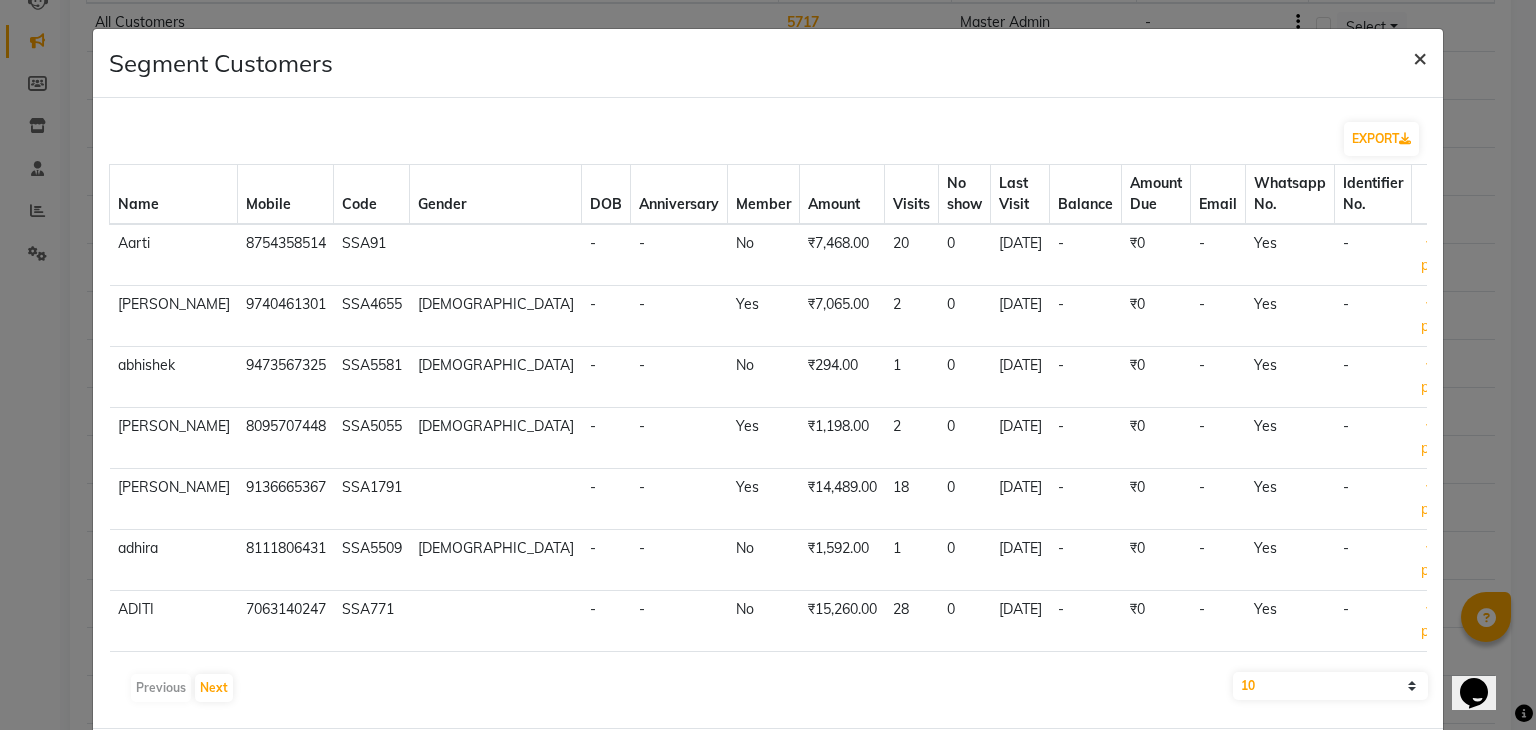 click on "×" 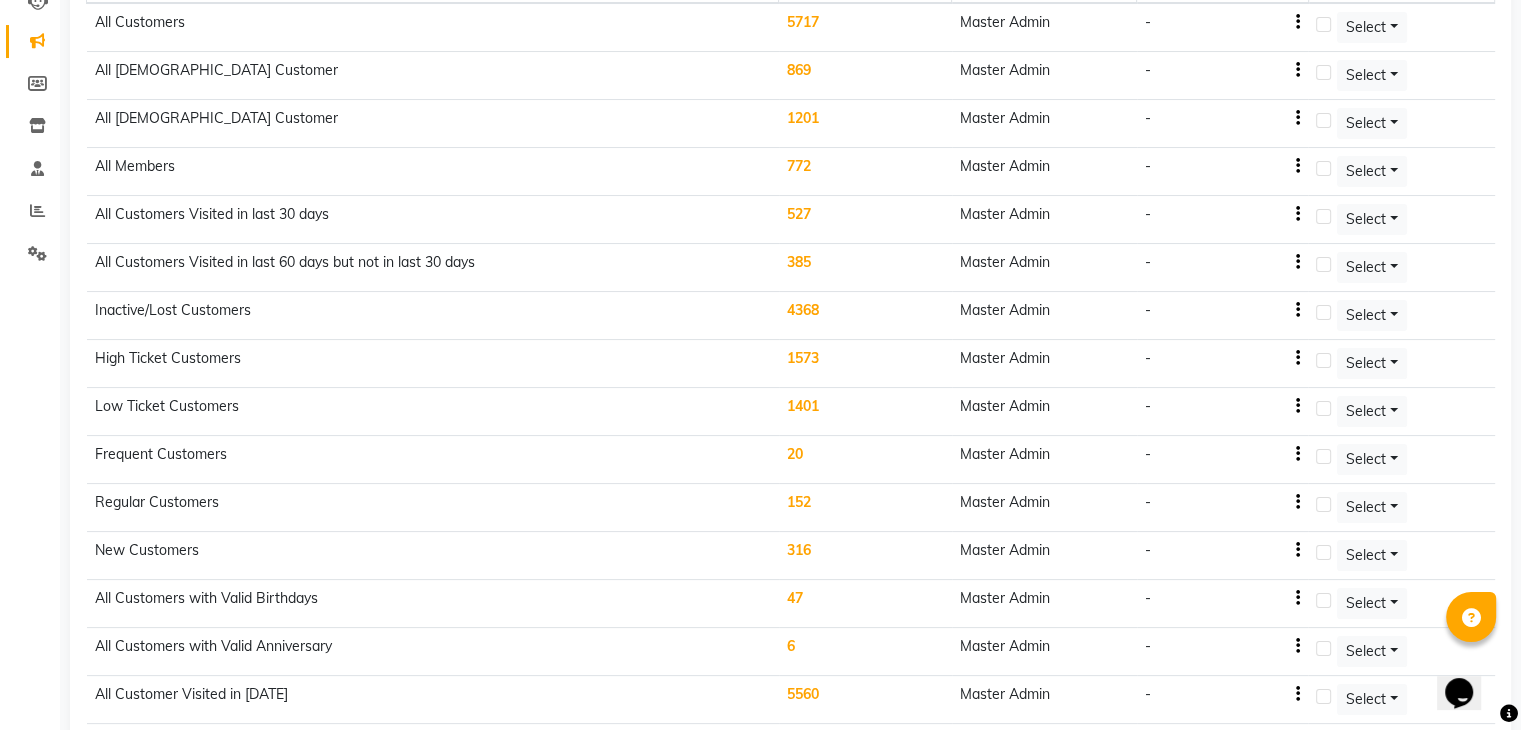click on "1573" 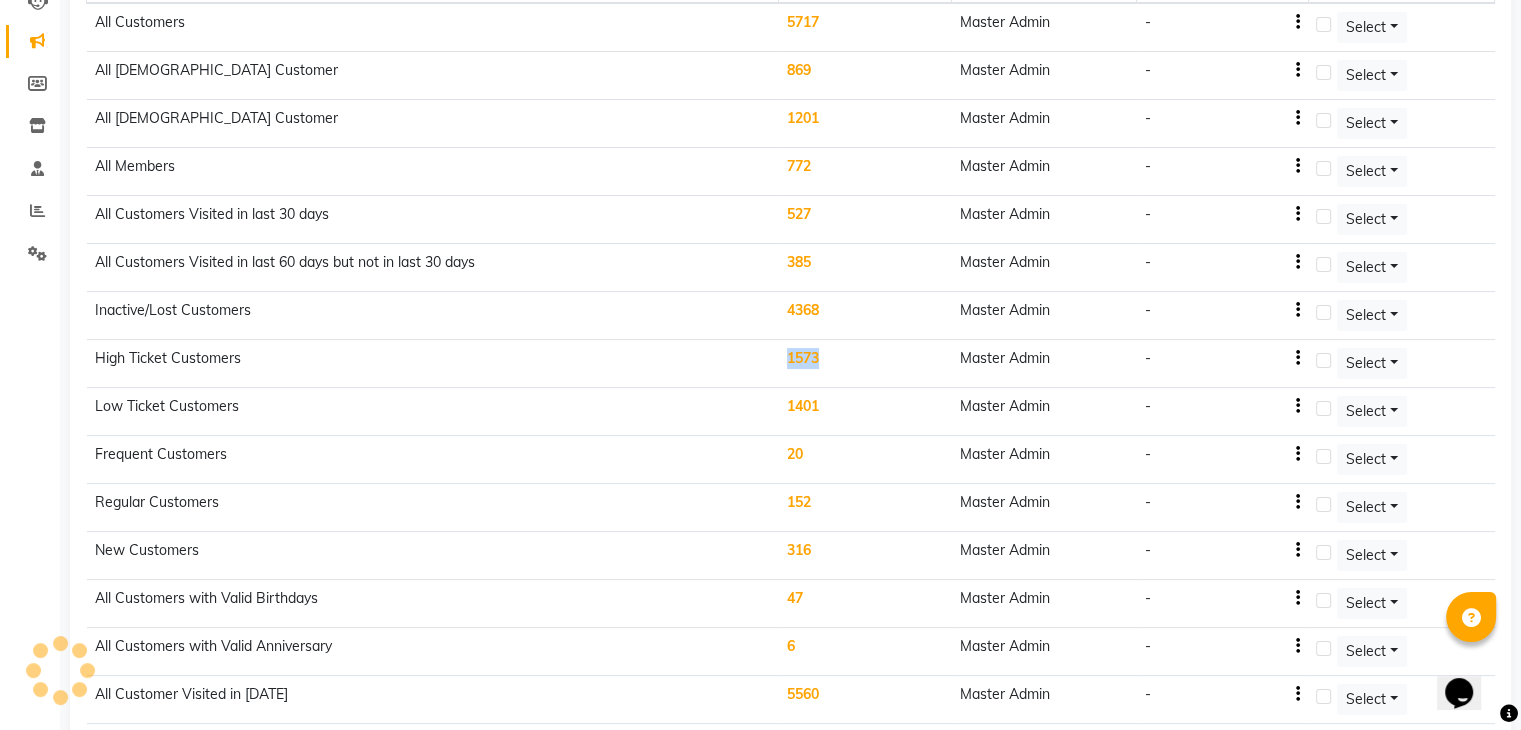 click on "1573" 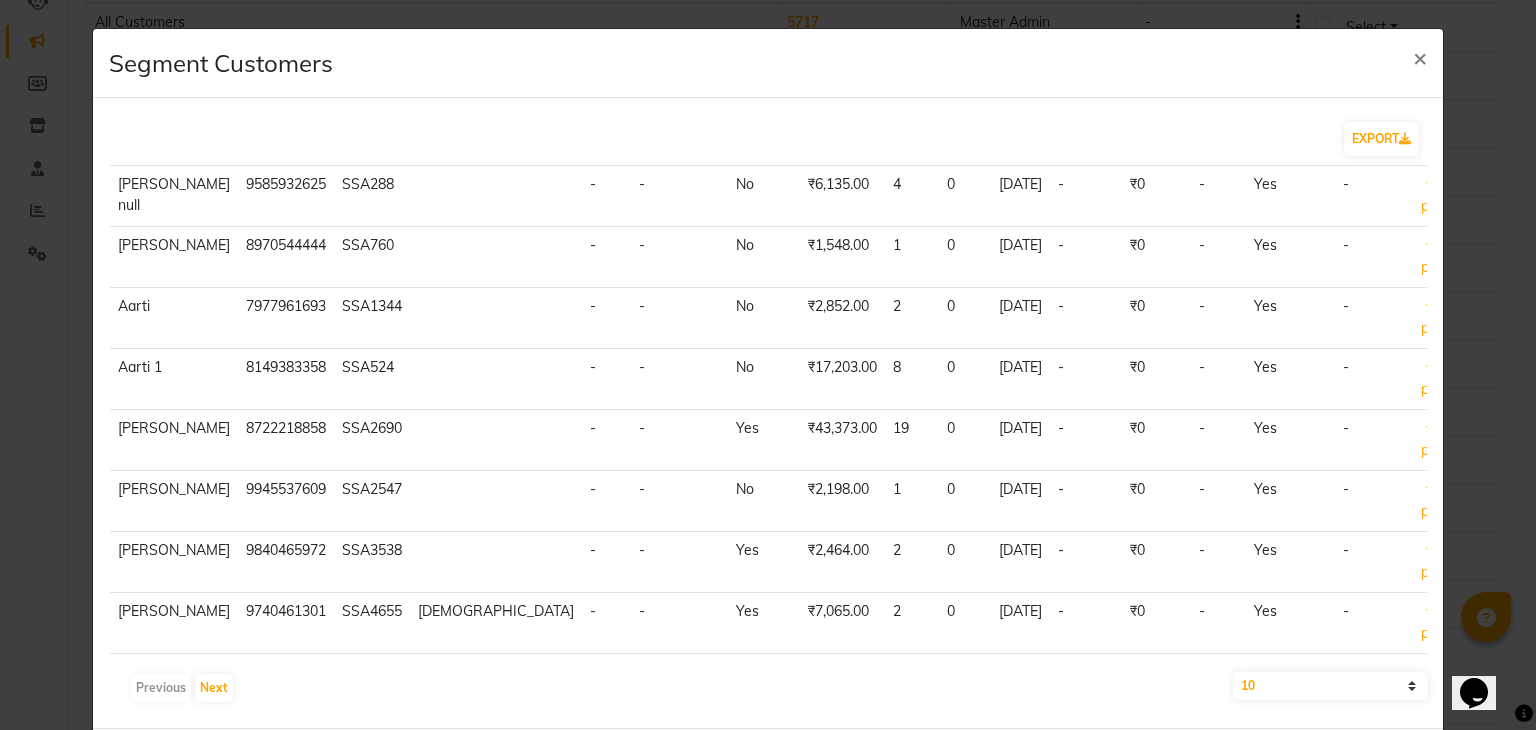 scroll, scrollTop: 180, scrollLeft: 0, axis: vertical 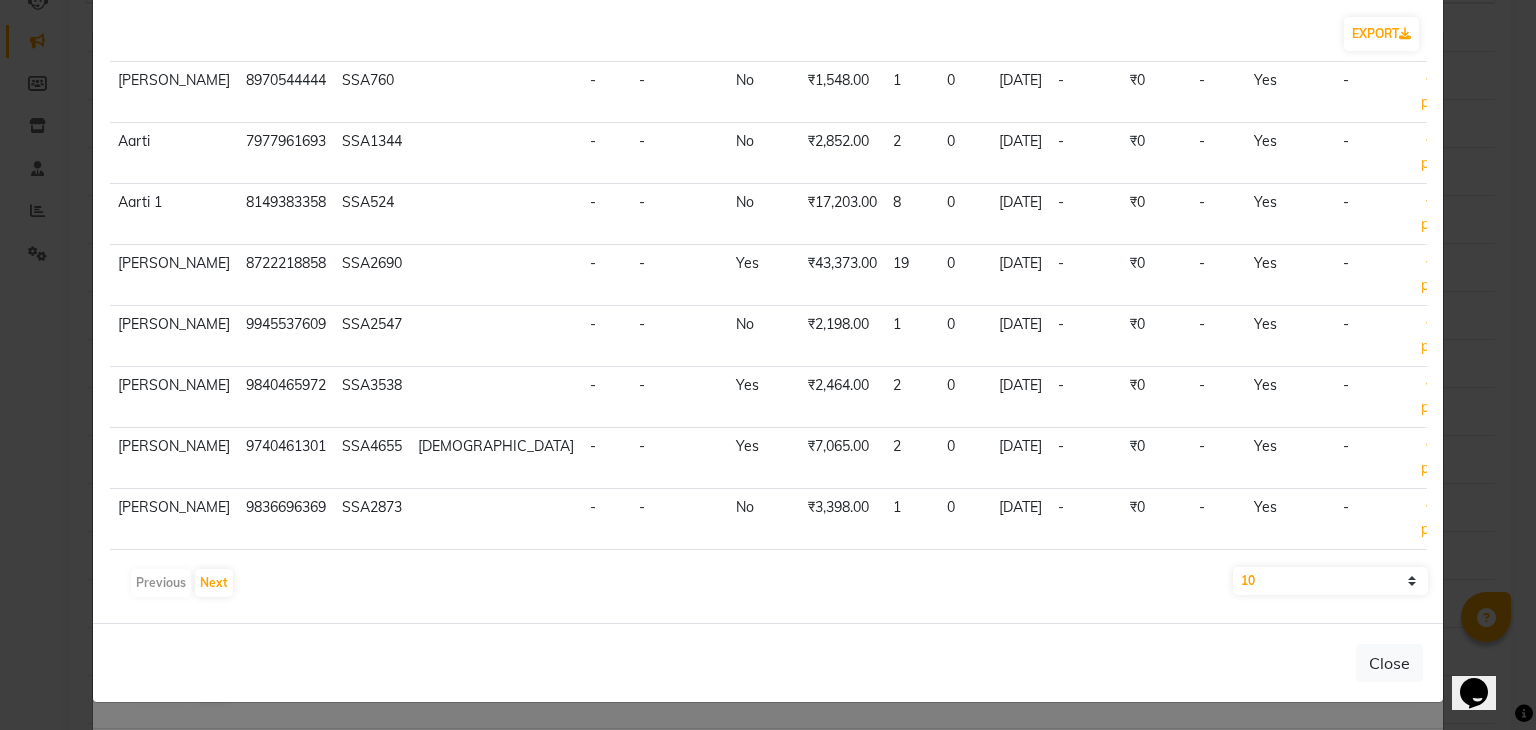 click on "10 50 100" 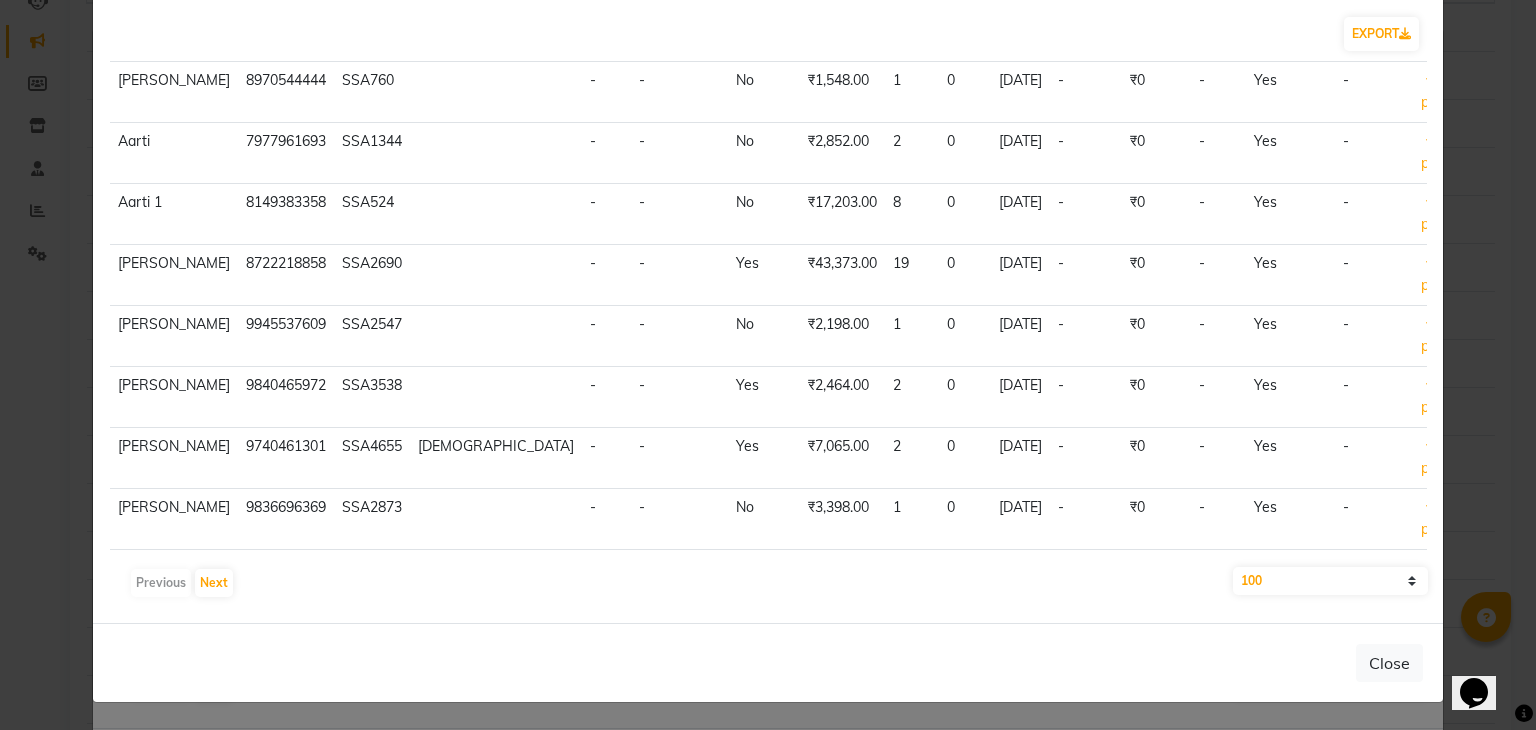 click on "10 50 100" 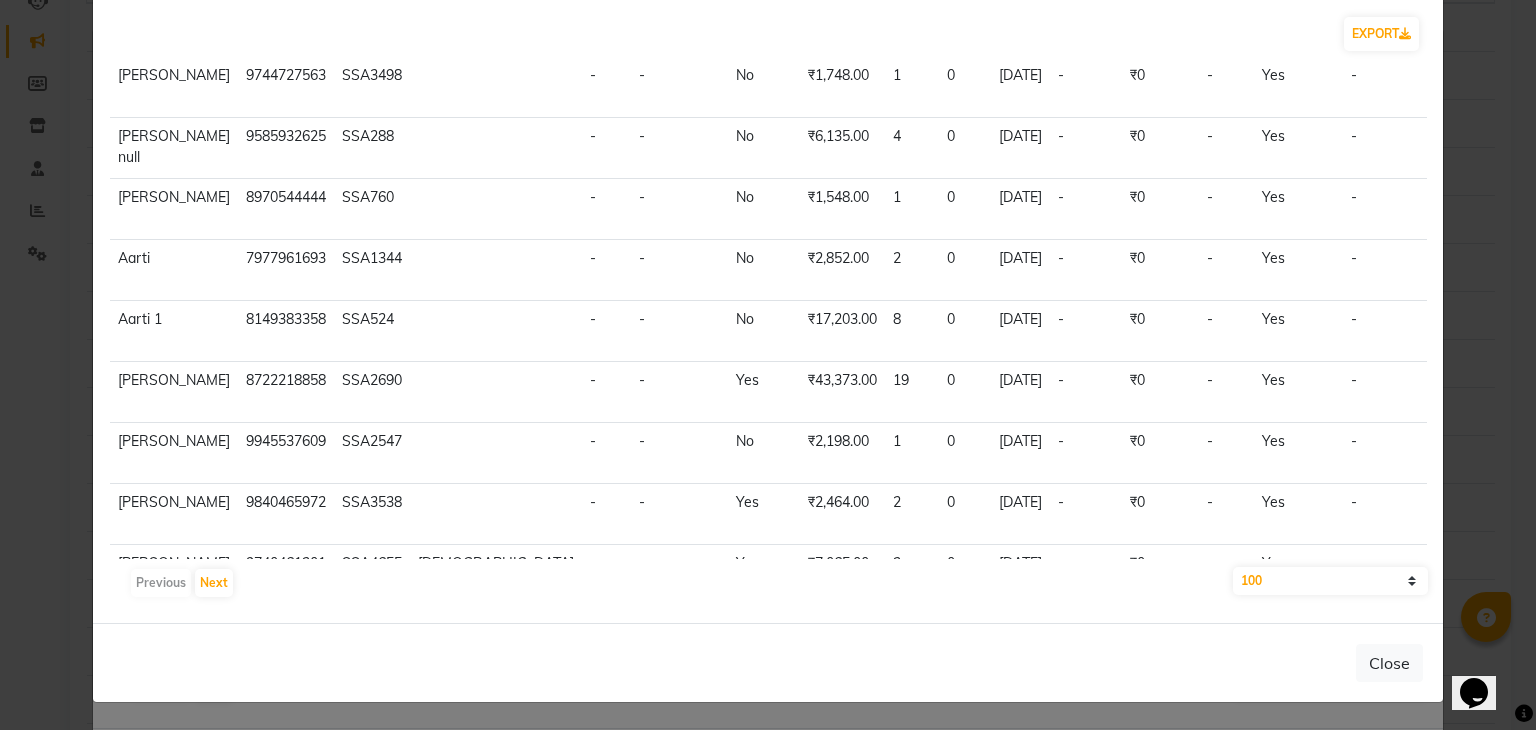 scroll, scrollTop: 0, scrollLeft: 0, axis: both 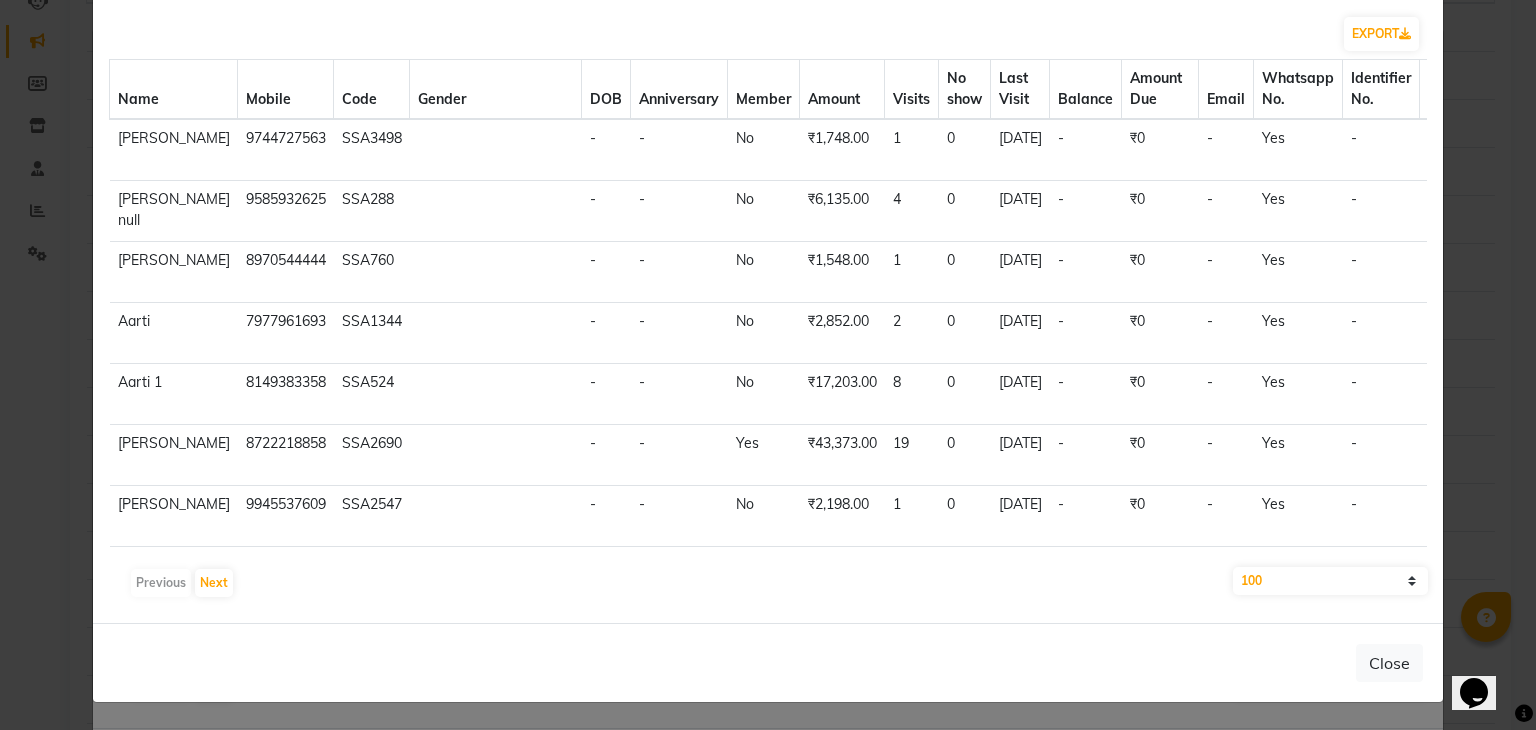 click on "Segment Customers × EXPORT Name Mobile Code Gender DOB Anniversary Member Amount Visits No show Last Visit Balance Amount Due Email Whatsapp No. Identifier No. [PERSON_NAME]  9744727563 SSA3498 - - No ₹1,748.00 1 0 [DATE]  -   ₹0   -   Yes   -  view profile  [PERSON_NAME] null 9585932625 SSA288 - - No ₹6,135.00 4 0 [DATE]  -   ₹0   -   Yes   -  view profile  [PERSON_NAME]  8970544444 SSA760 - - No ₹1,548.00 1 0 [DATE]  -   ₹0   -   Yes   -  view profile  Aarti  7977961693 SSA1344 - - No ₹2,852.00 2 0 [DATE]  -   ₹0   -   Yes   -  view profile  Aarti 1 8149383358 SSA524 - - No ₹17,203.00 8 0 [DATE]  -   ₹0   -   Yes   -  view profile  [PERSON_NAME]  8722218858 SSA2690 - - Yes ₹43,373.00 19 0 [DATE]  -   ₹0   -   Yes   -  view profile  [PERSON_NAME]  9945537609 SSA2547 - - No ₹2,198.00 1 0 [DATE]  -   ₹0   -   Yes   -  view profile  [PERSON_NAME]  9840465972 SSA3538 - - Yes ₹2,464.00 2 0 [DATE]  -   ₹0   -   Yes   -  view profile  [PERSON_NAME]  9740461301 SSA4655 [DEMOGRAPHIC_DATA] - - Yes 2 0 -" 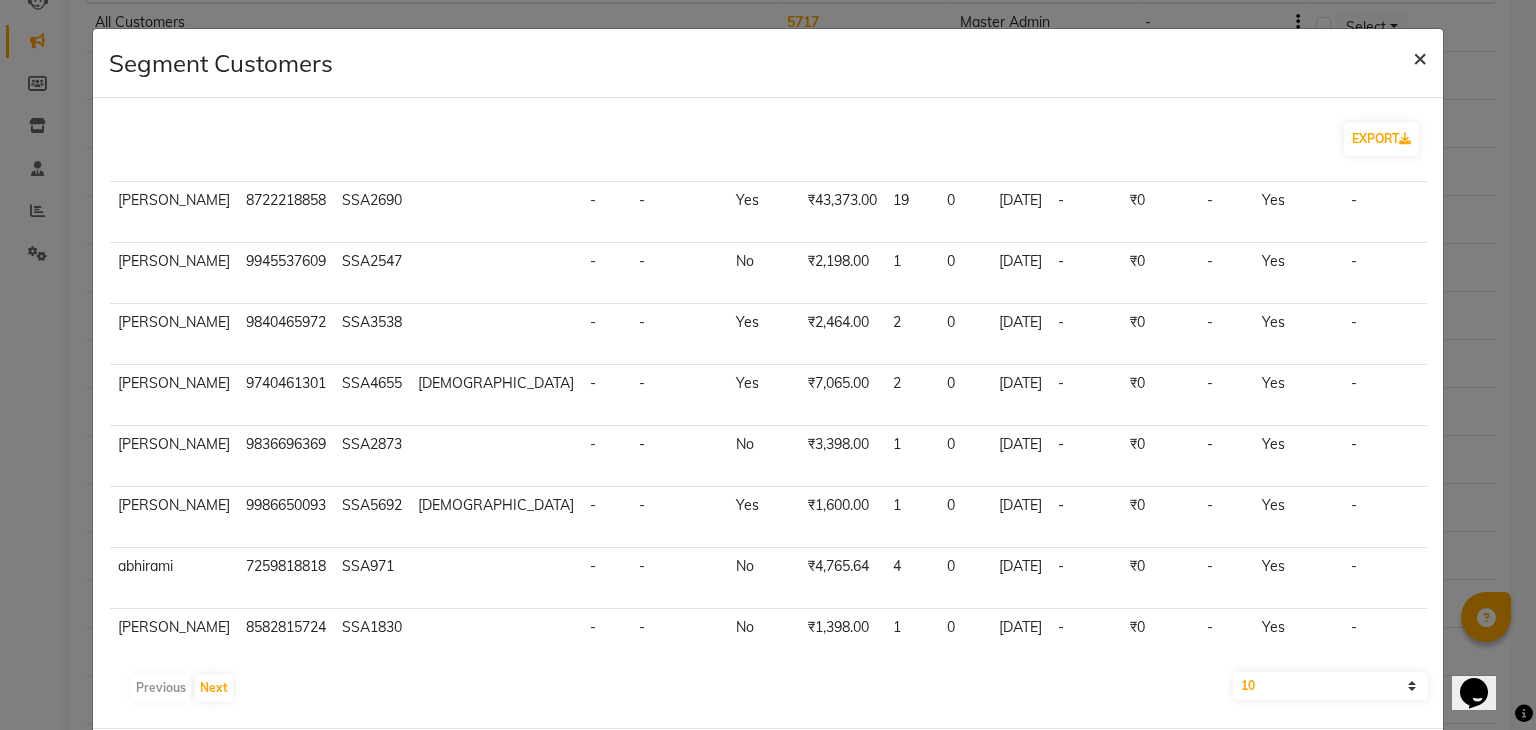 scroll, scrollTop: 355, scrollLeft: 0, axis: vertical 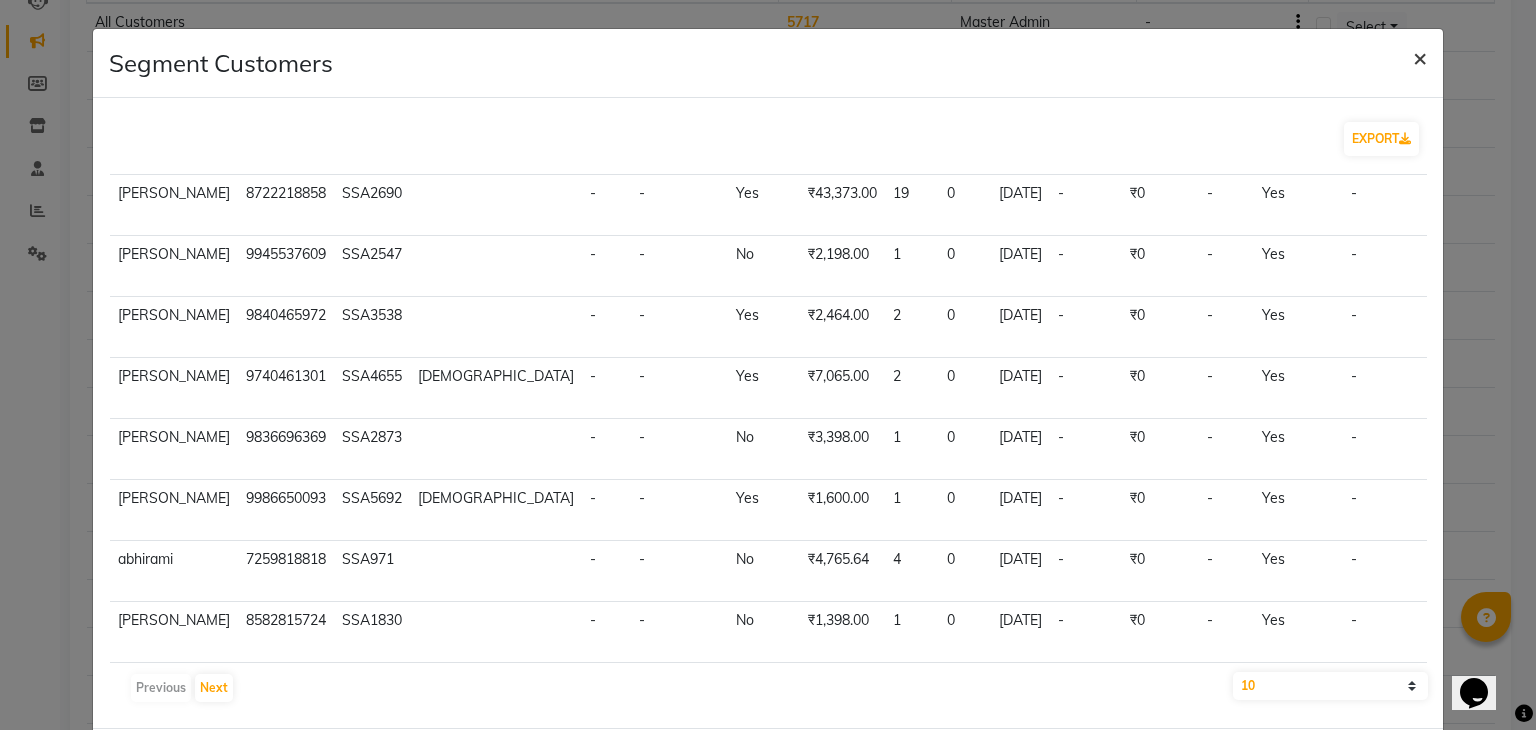 click on "×" 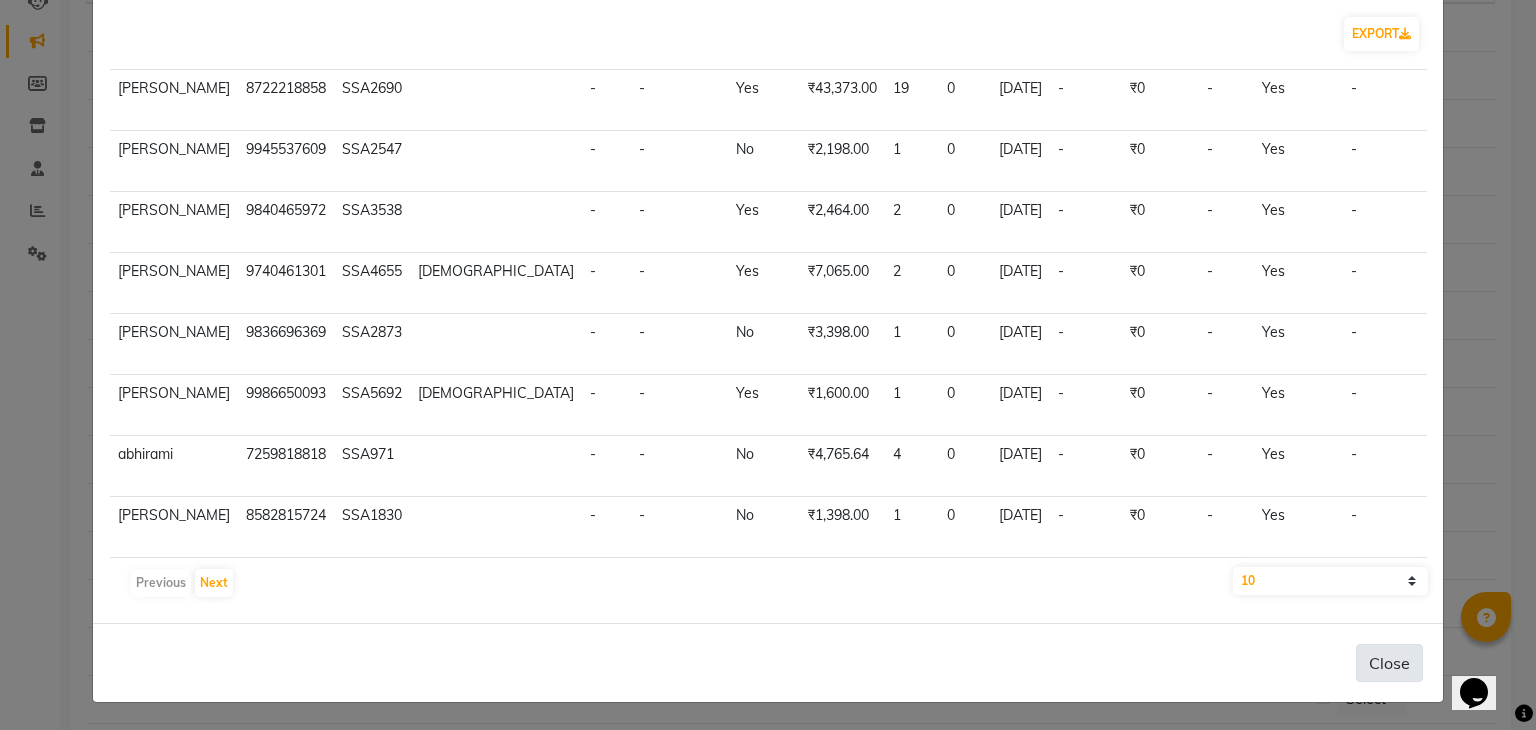 click on "Close" 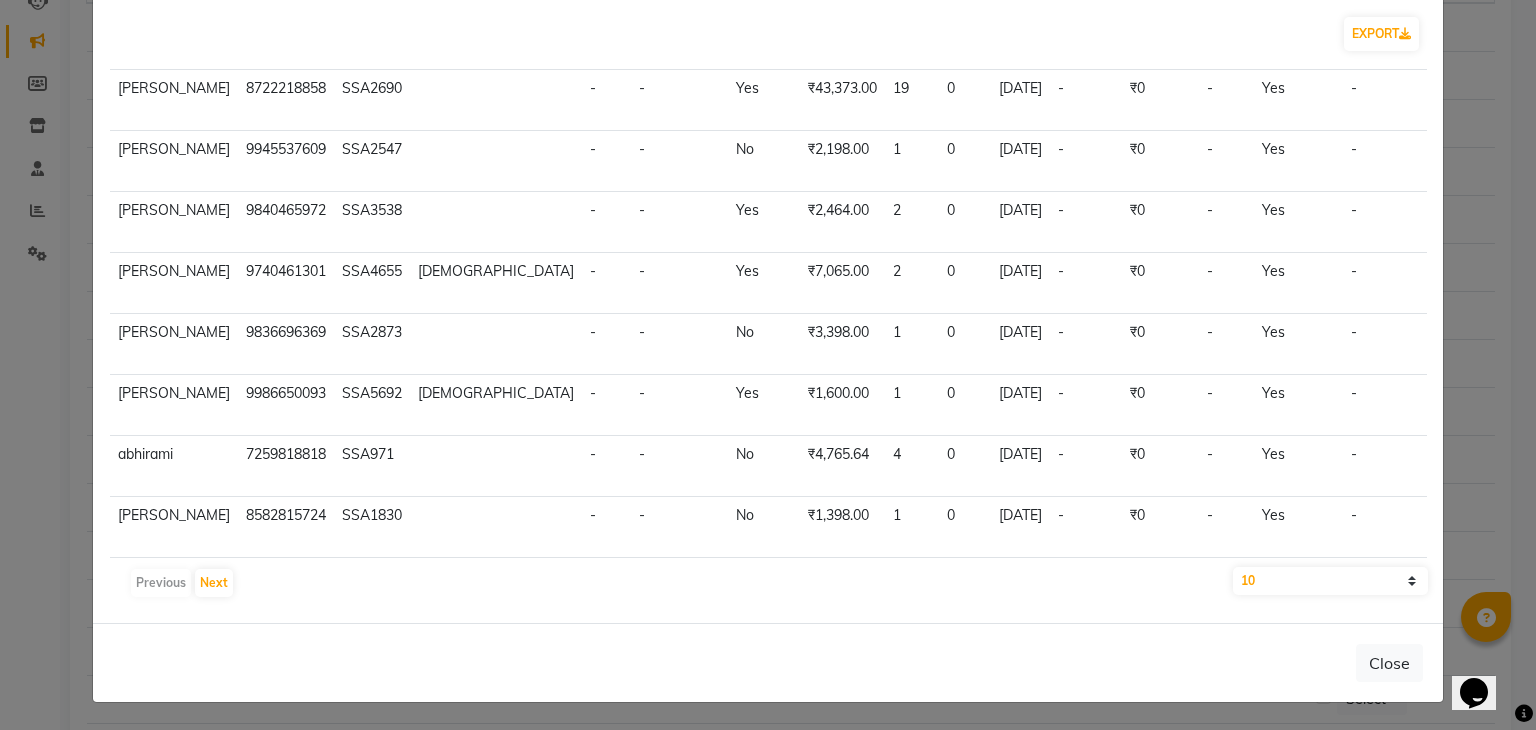 click on "EXPORT Name Mobile Code Gender DOB Anniversary Member Amount Visits No show Last Visit Balance Amount Due Email Whatsapp No. Identifier No. [PERSON_NAME]  9744727563 SSA3498 - - No ₹1,748.00 1 0 [DATE]  -   ₹0   -   Yes   -  view profile  [PERSON_NAME] null 9585932625 SSA288 - - No ₹6,135.00 4 0 [DATE]  -   ₹0   -   Yes   -  view profile  [PERSON_NAME]  8970544444 SSA760 - - No ₹1,548.00 1 0 [DATE]  -   ₹0   -   Yes   -  view profile  Aarti  7977961693 SSA1344 - - No ₹2,852.00 2 0 [DATE]  -   ₹0   -   Yes   -  view profile  Aarti 1 8149383358 SSA524 - - No ₹17,203.00 8 0 [DATE]  -   ₹0   -   Yes   -  view profile  [PERSON_NAME]  8722218858 SSA2690 - - Yes ₹43,373.00 19 0 [DATE]  -   ₹0   -   Yes   -  view profile  [PERSON_NAME]  9945537609 SSA2547 - - No ₹2,198.00 1 0 [DATE]  -   ₹0   -   Yes   -  view profile  [PERSON_NAME]  9840465972 SSA3538 - - Yes ₹2,464.00 2 0 [DATE]  -   ₹0   -   Yes   -  view profile  [PERSON_NAME]  9740461301 SSA4655 [DEMOGRAPHIC_DATA] - - Yes ₹7,065.00 2 0 [DATE]" 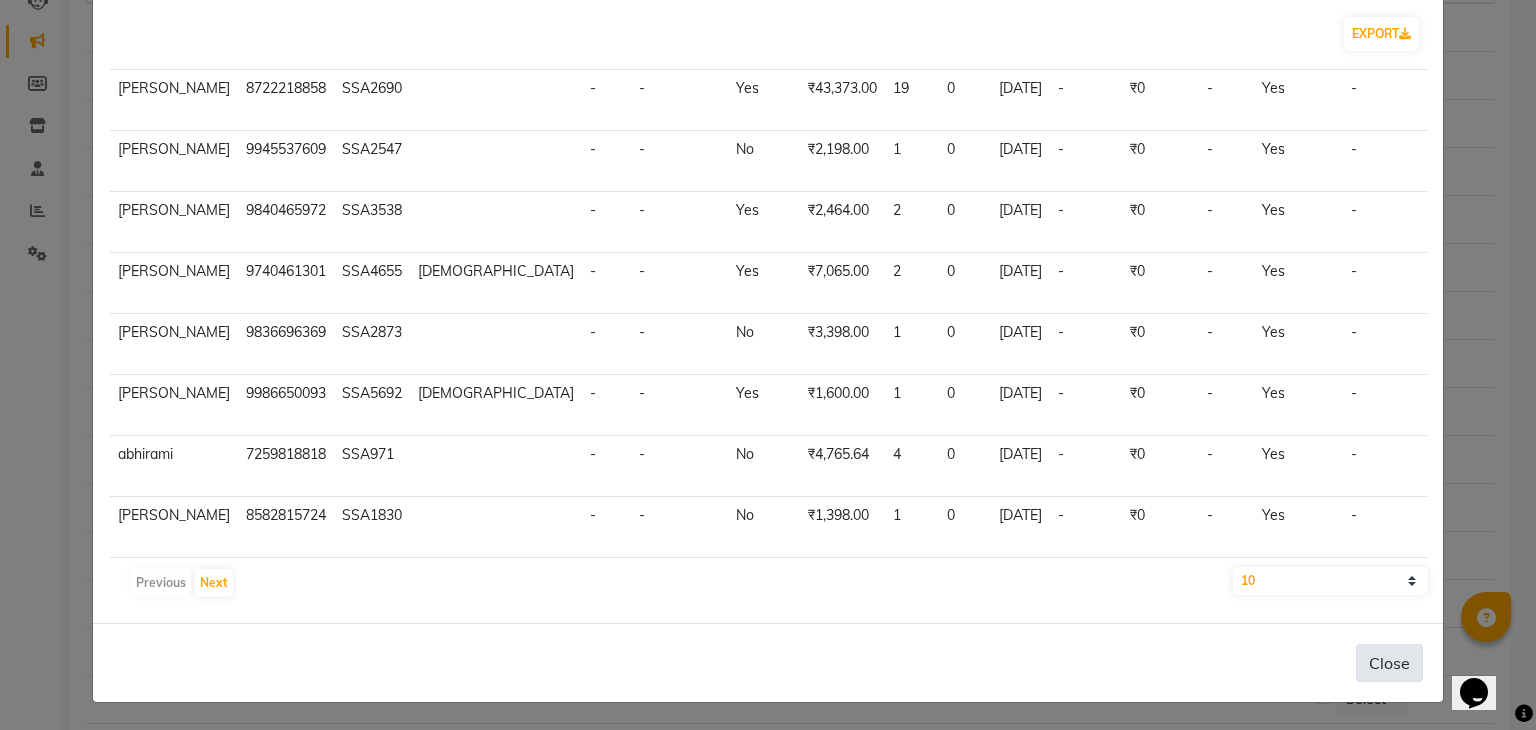 click on "Close" 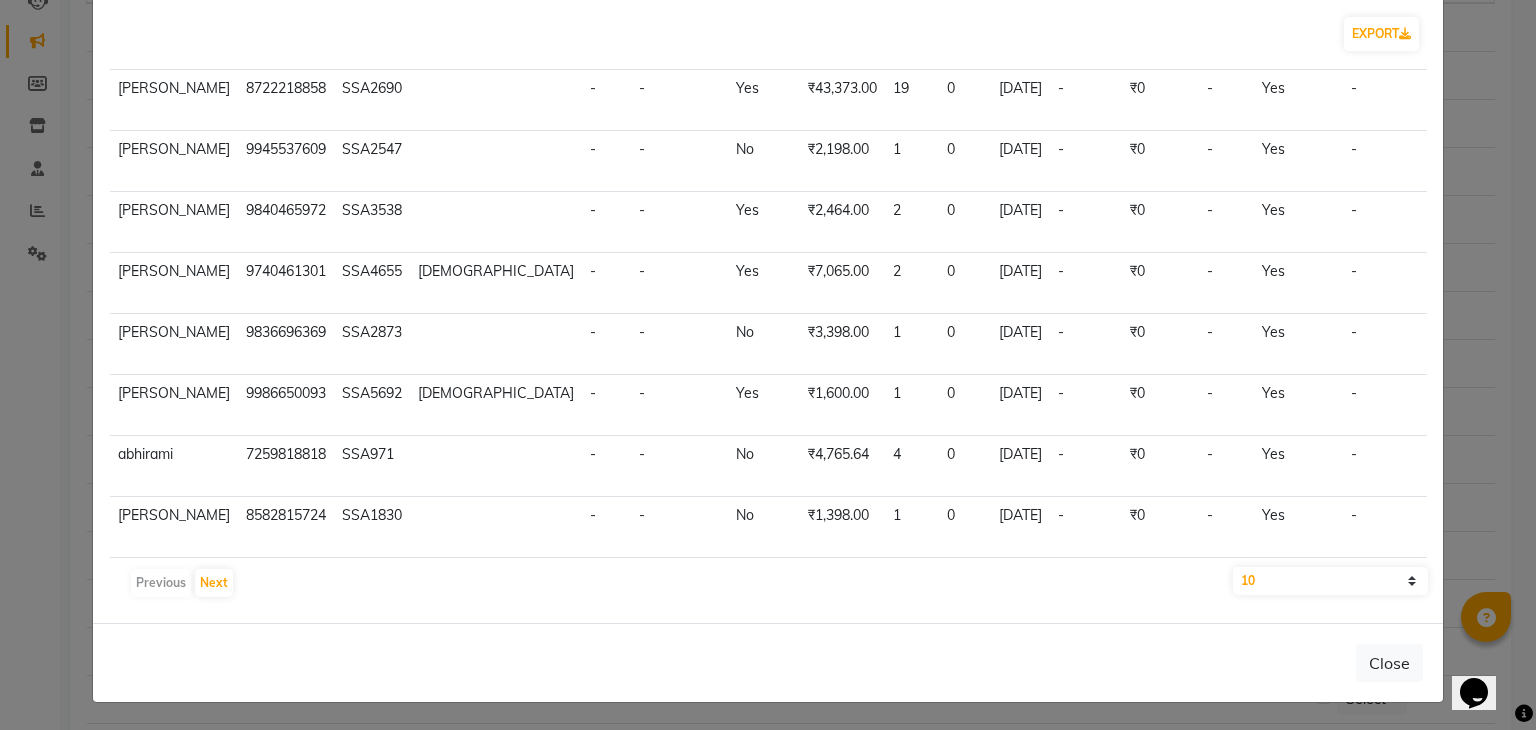 scroll, scrollTop: 0, scrollLeft: 0, axis: both 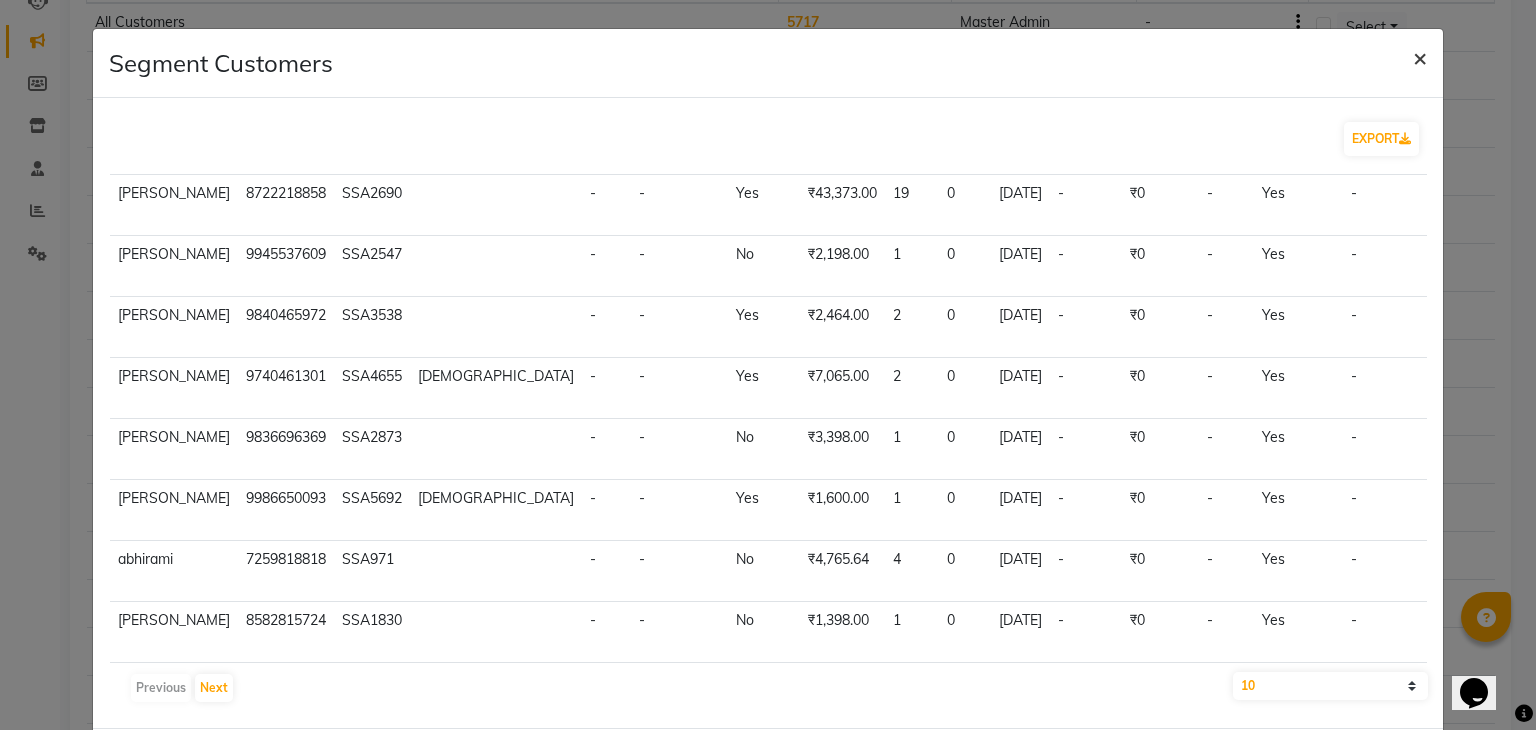 click on "×" 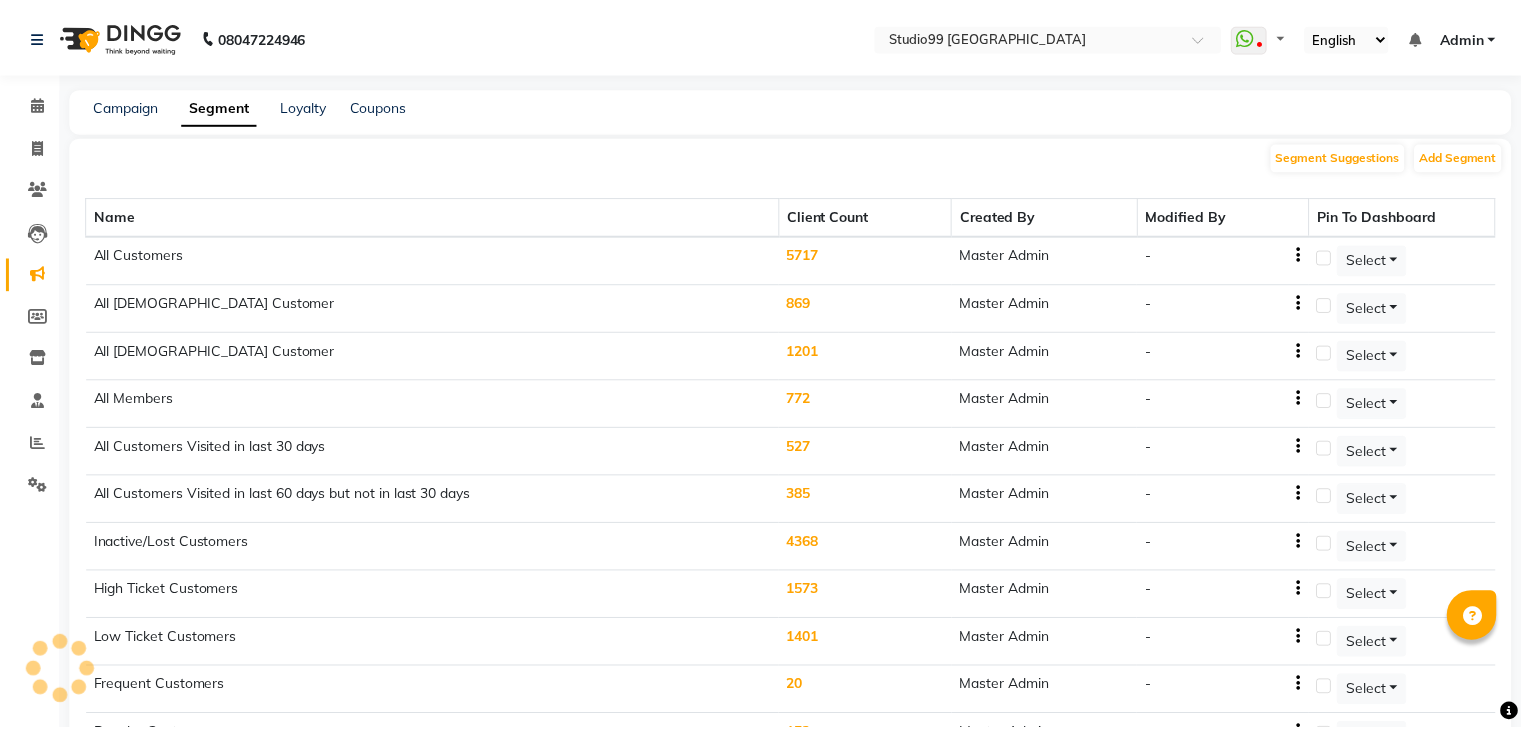 scroll, scrollTop: 0, scrollLeft: 0, axis: both 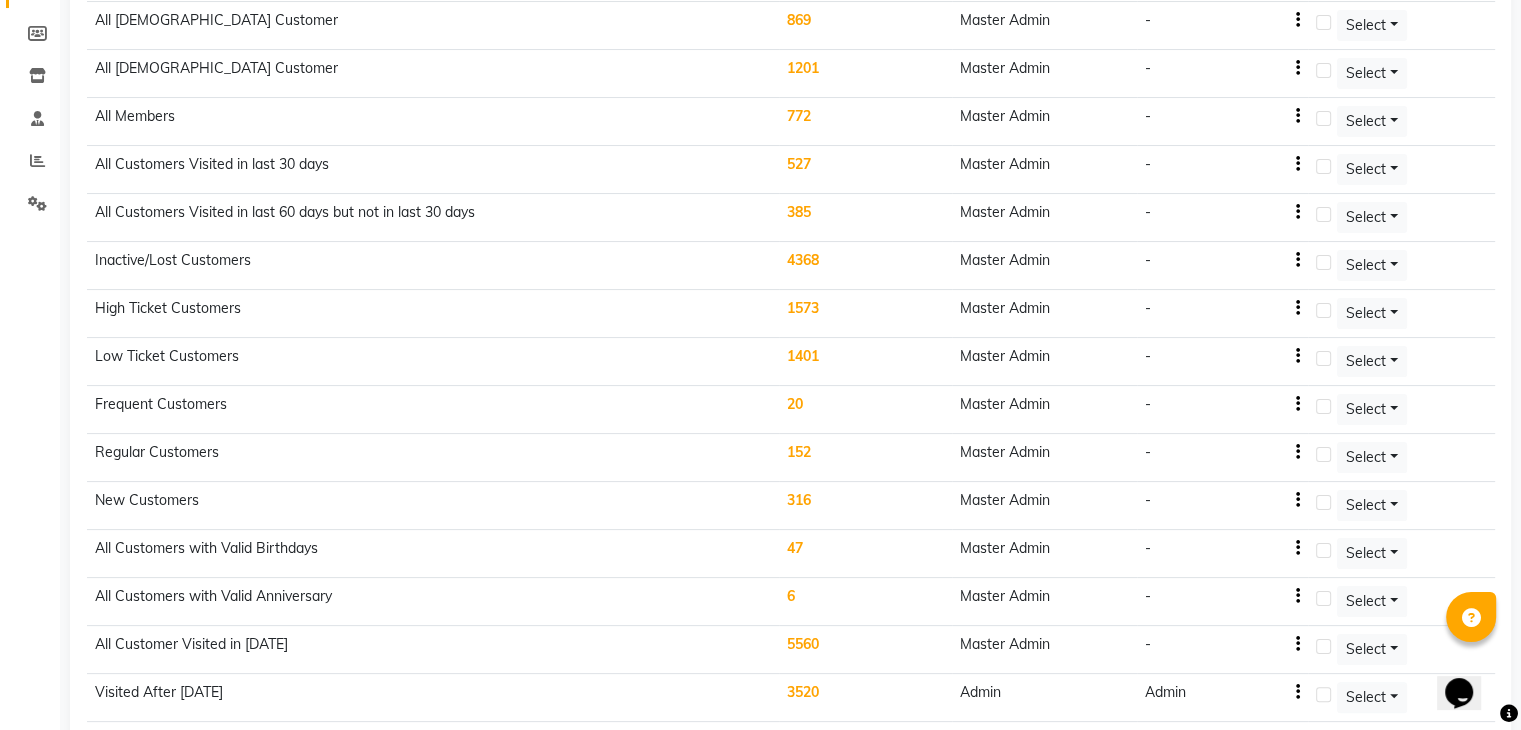 click 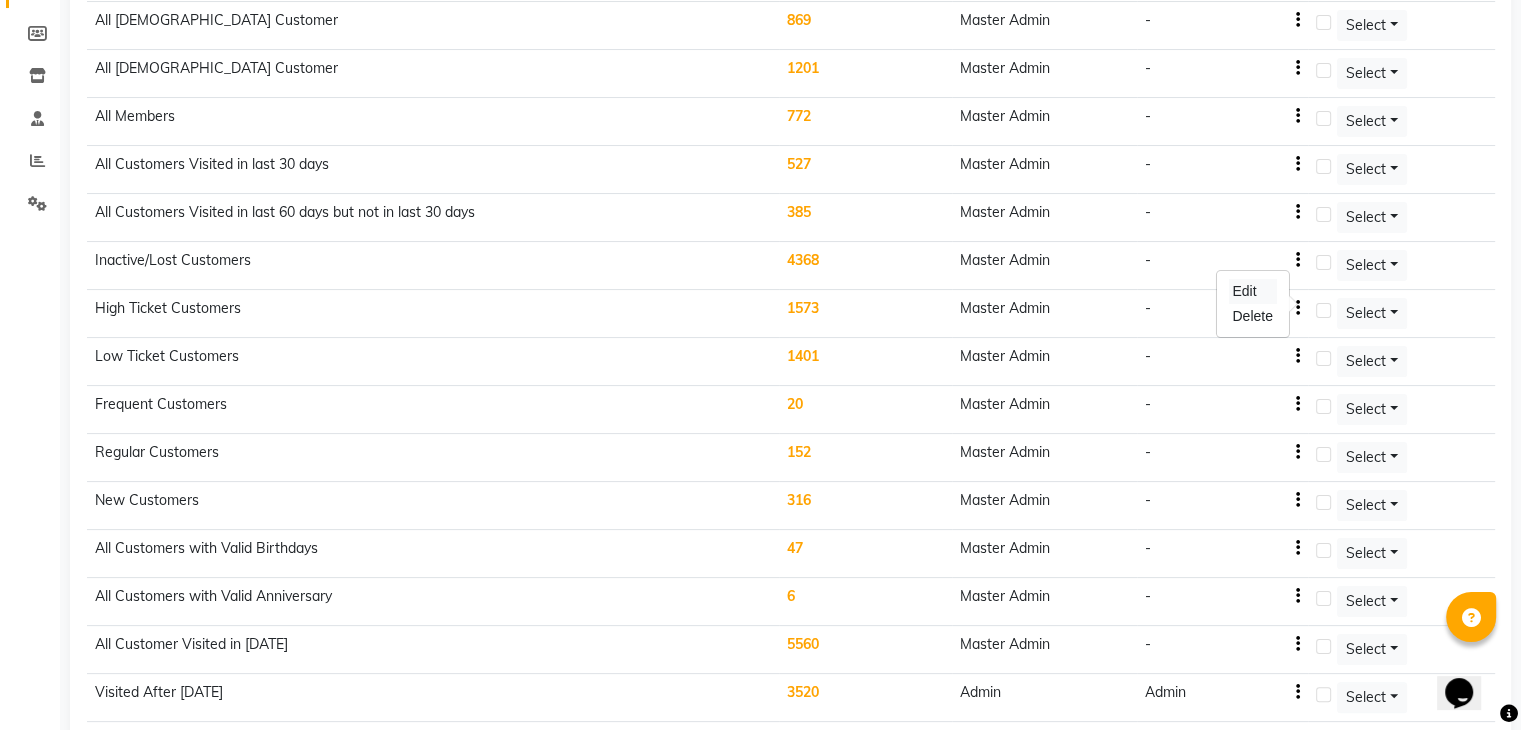 click on "Edit" at bounding box center [1252, 291] 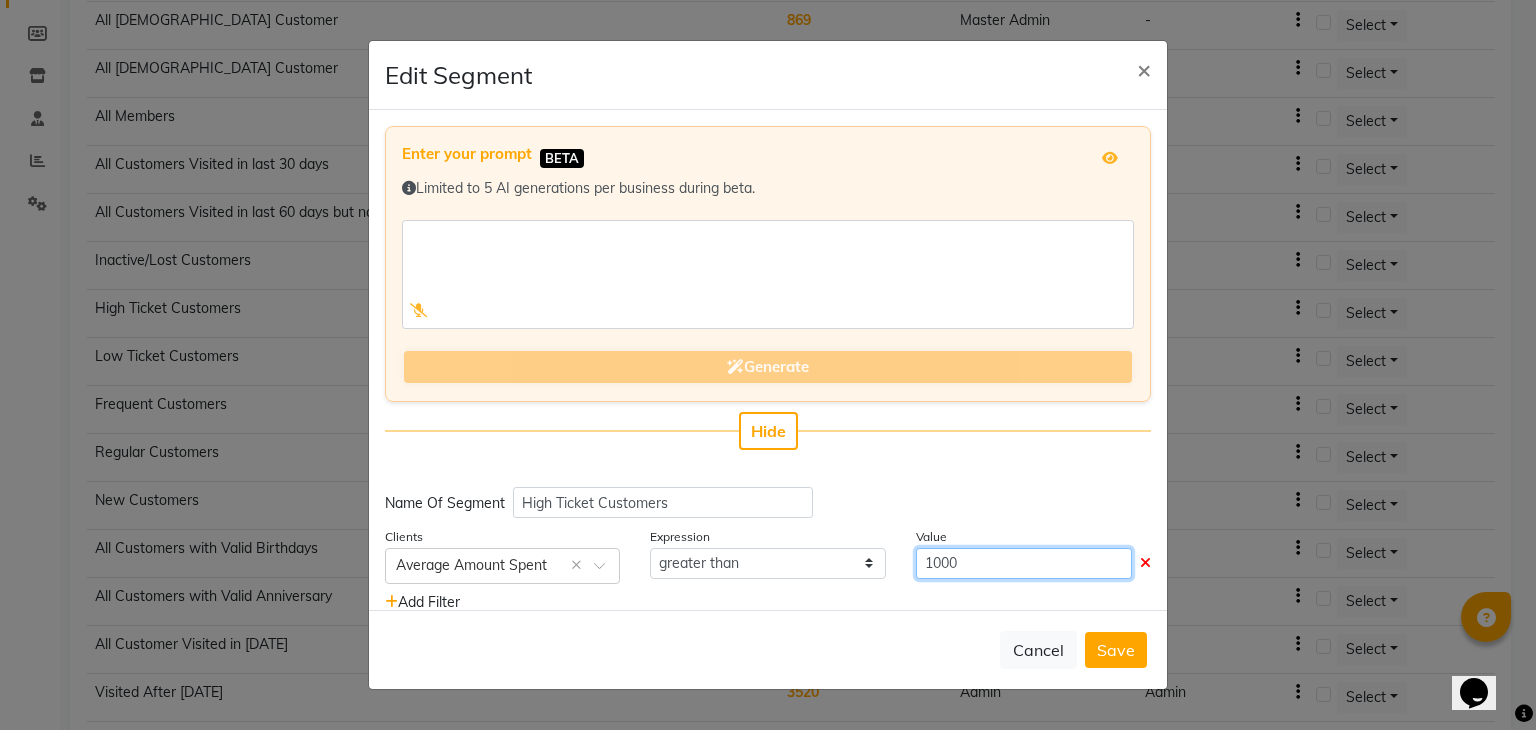 click on "1000" 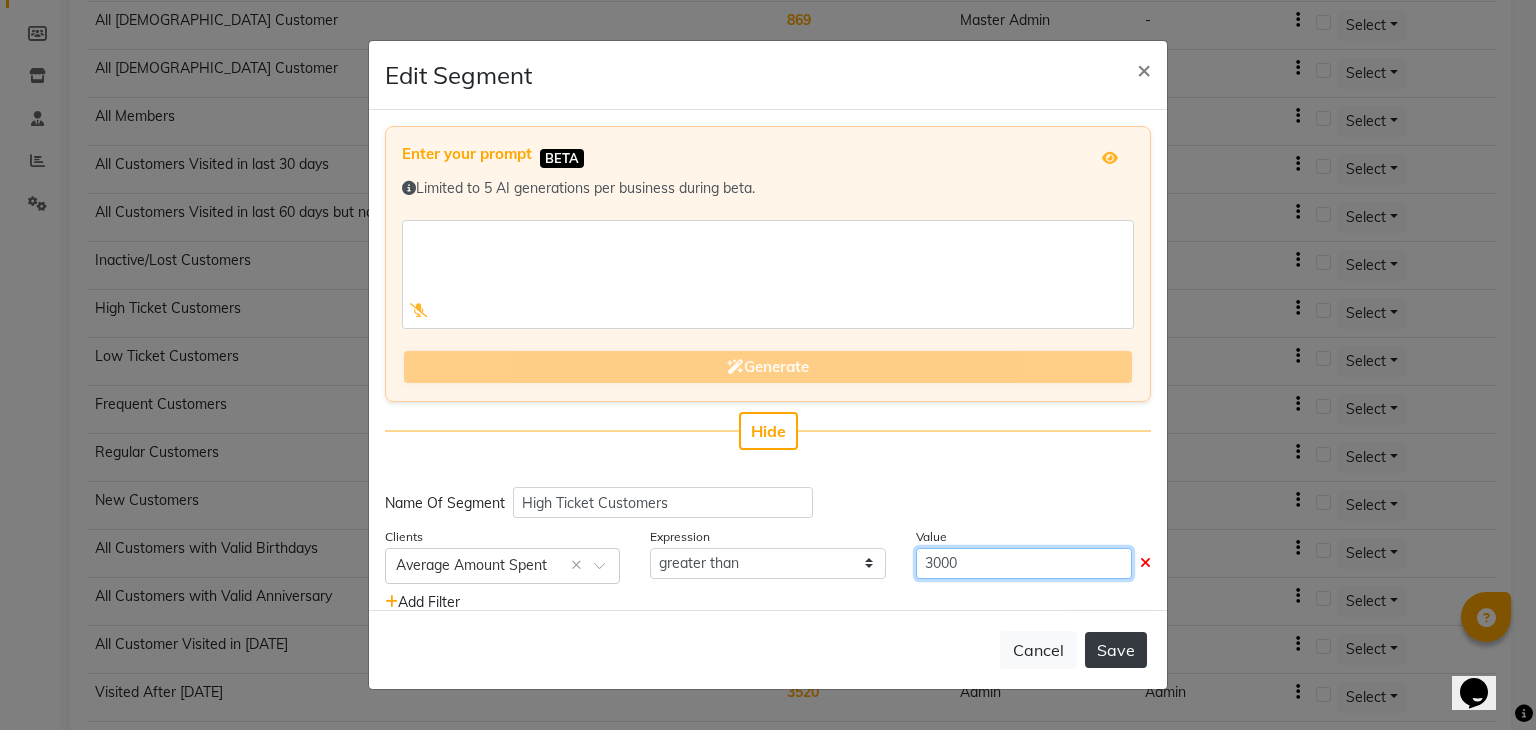 type on "3000" 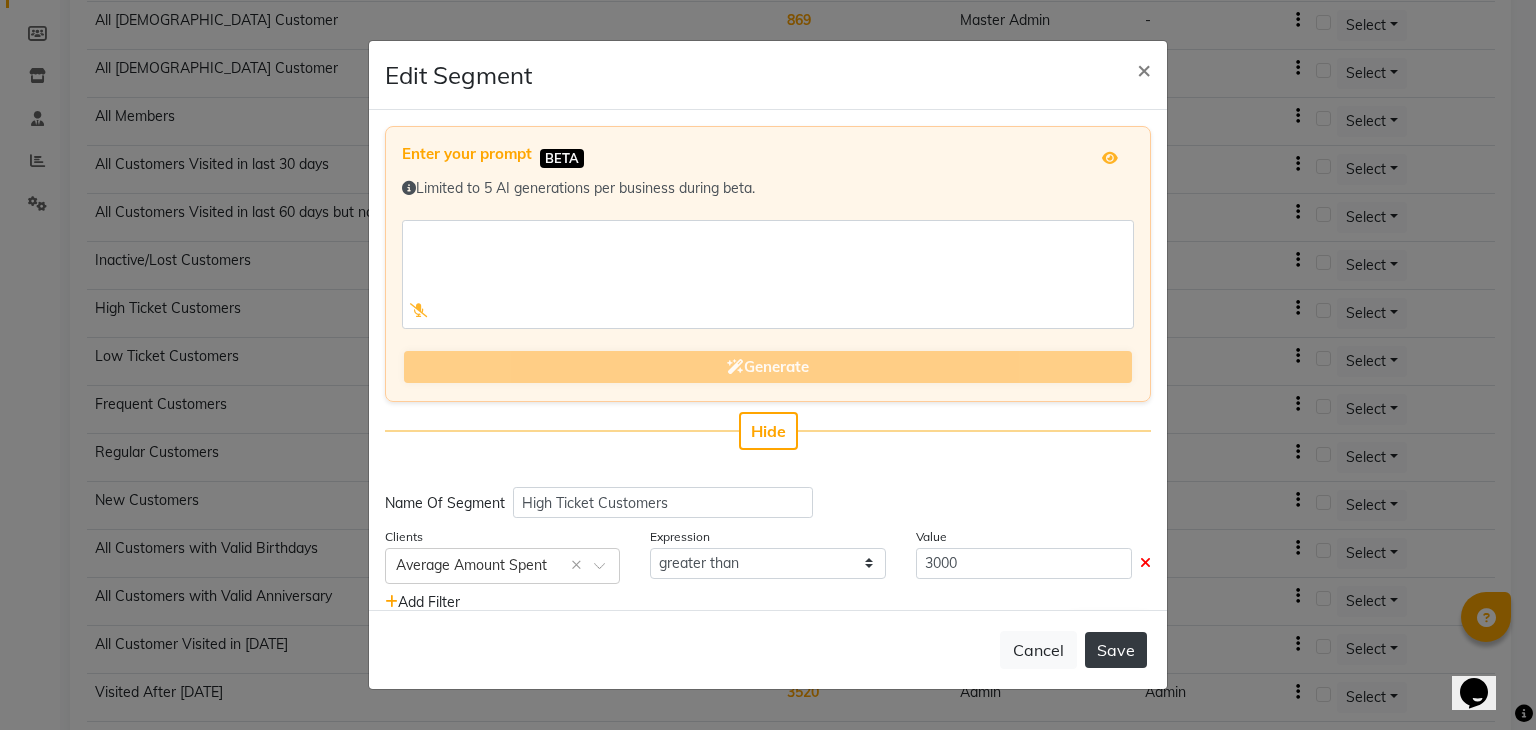 click on "Save" 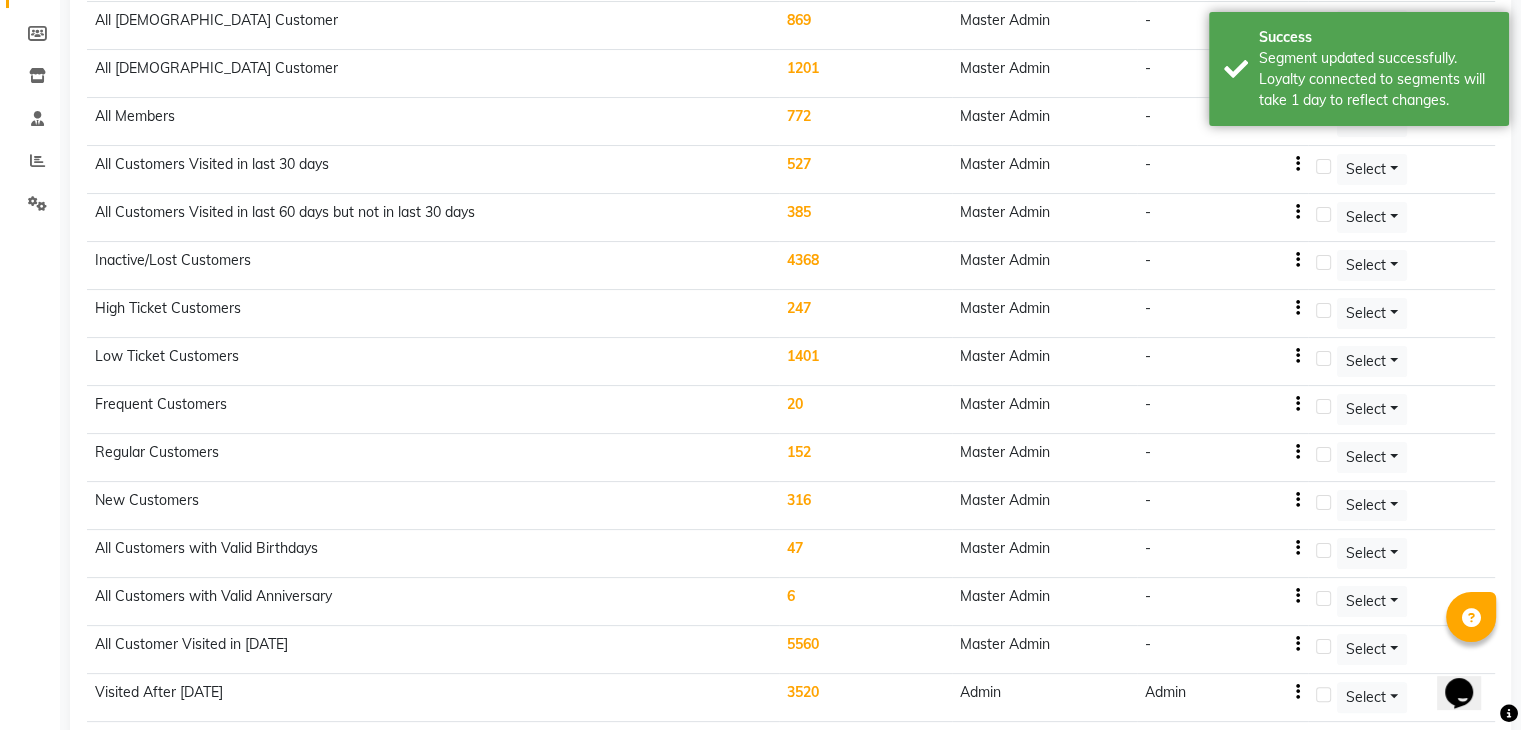 click on "247" 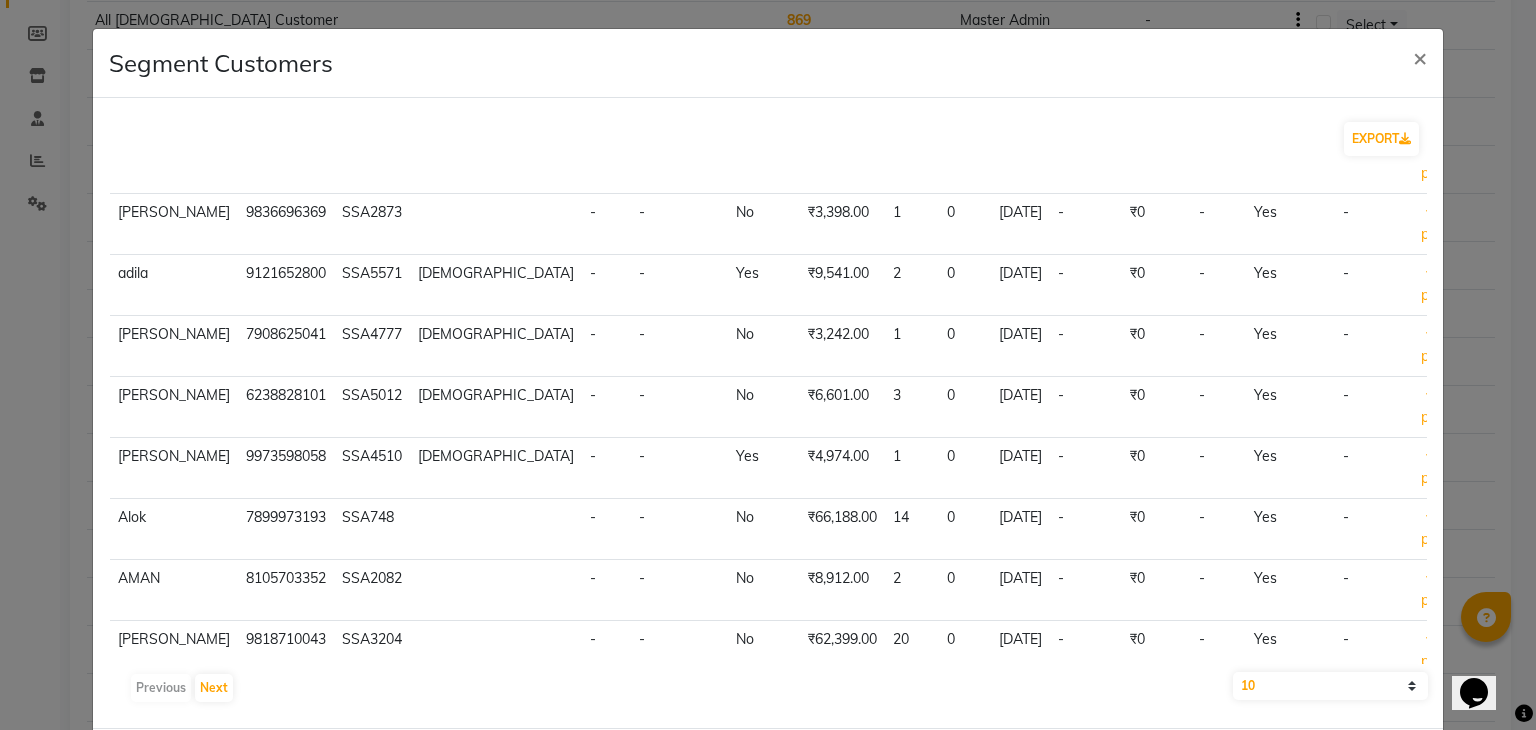 scroll, scrollTop: 180, scrollLeft: 0, axis: vertical 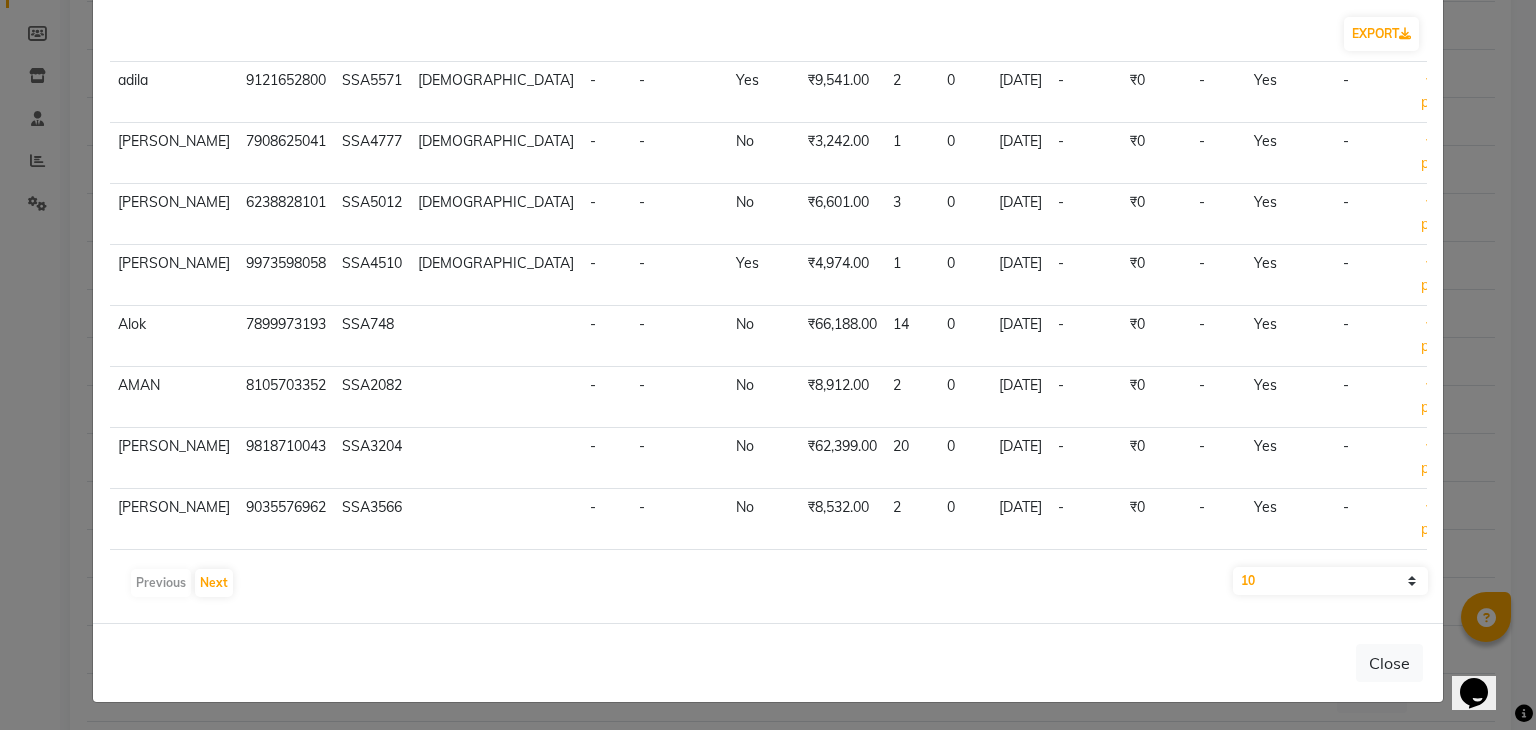 click on "10 50 100" 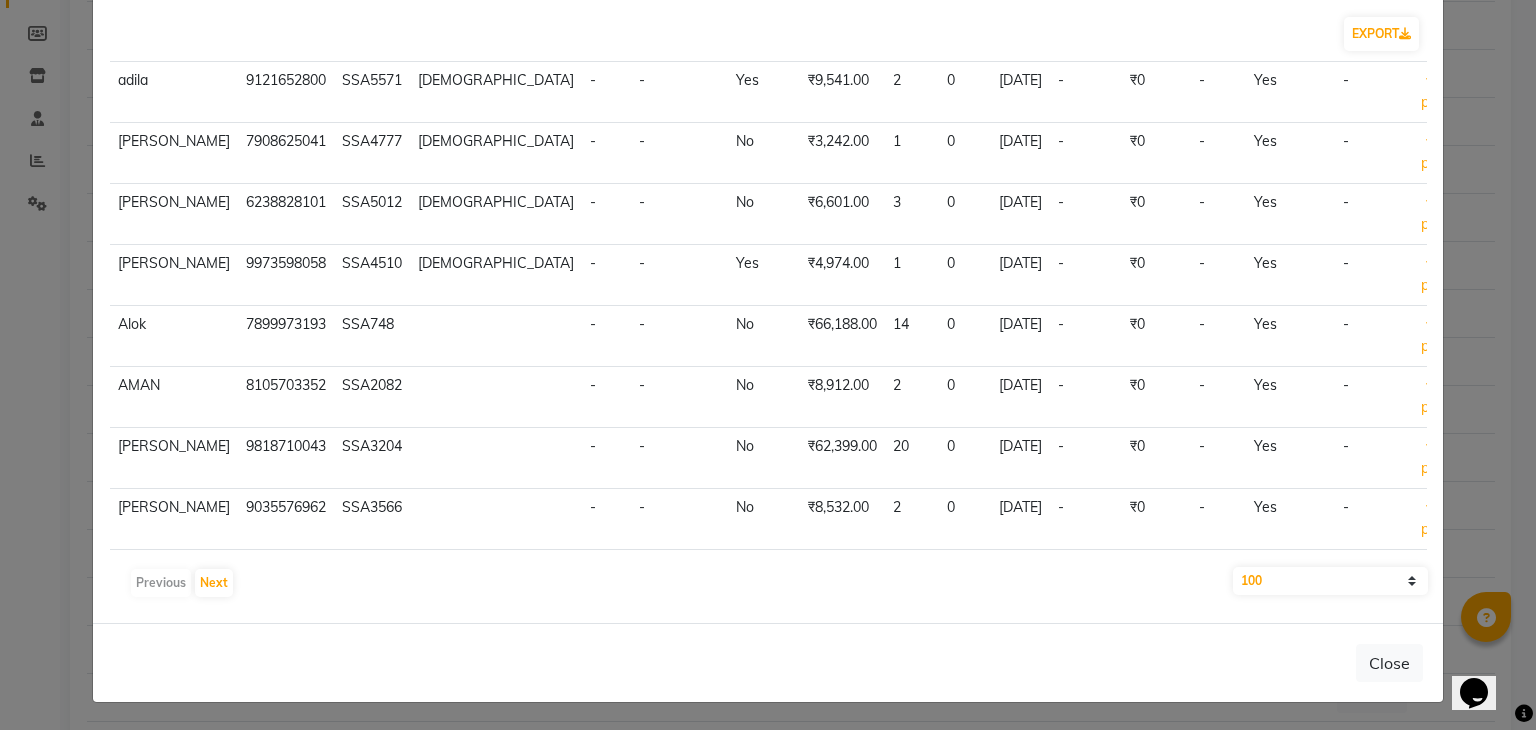 click on "10 50 100" 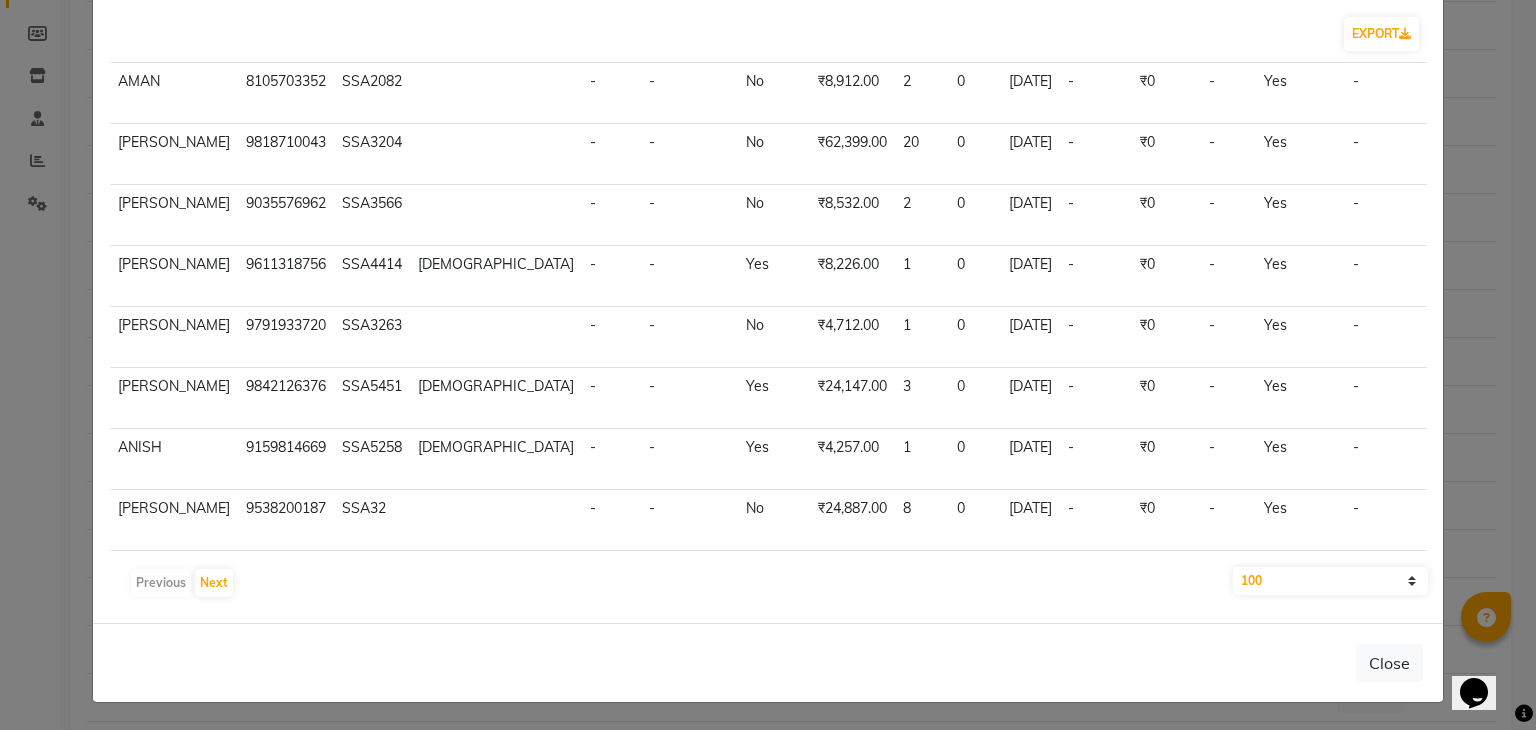 scroll, scrollTop: 480, scrollLeft: 0, axis: vertical 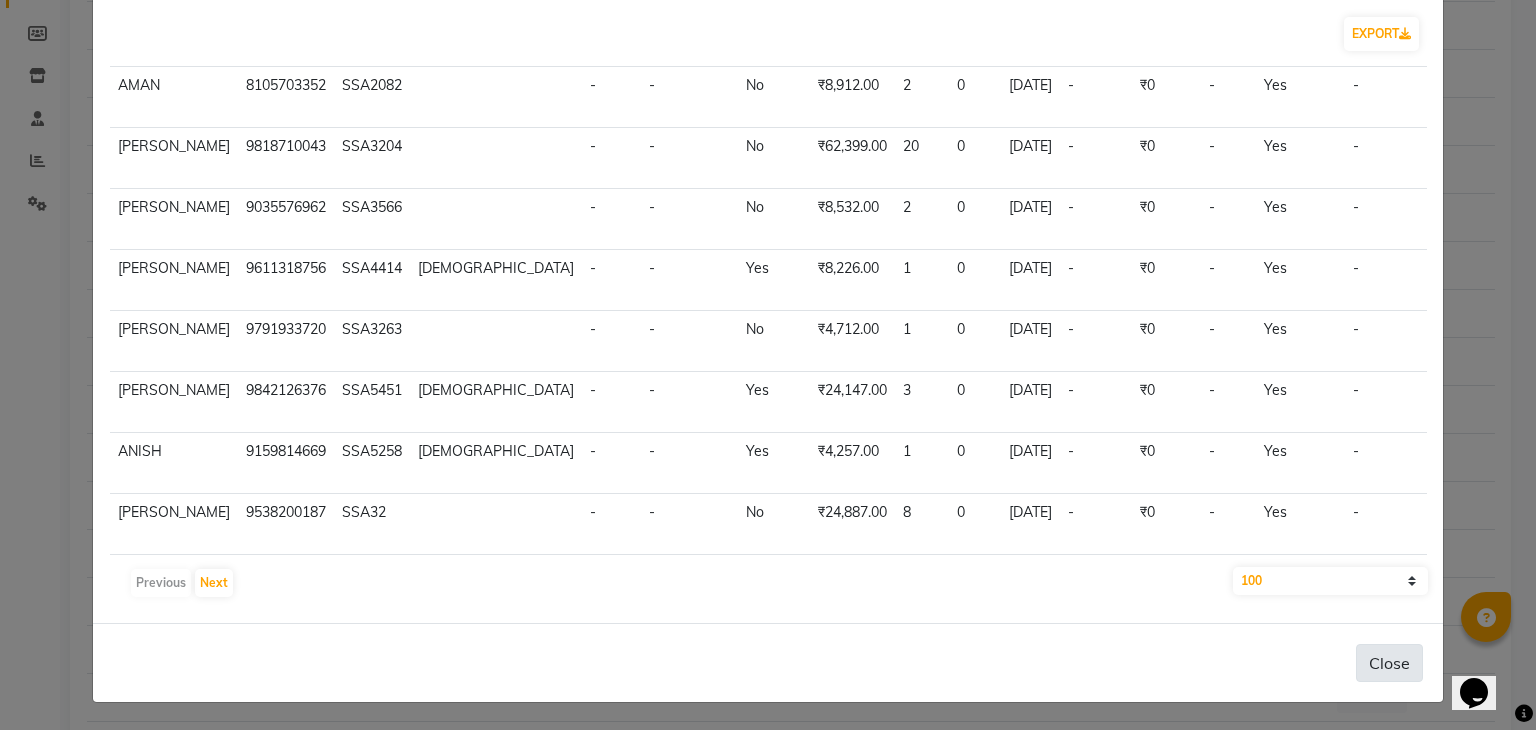 click on "Close" 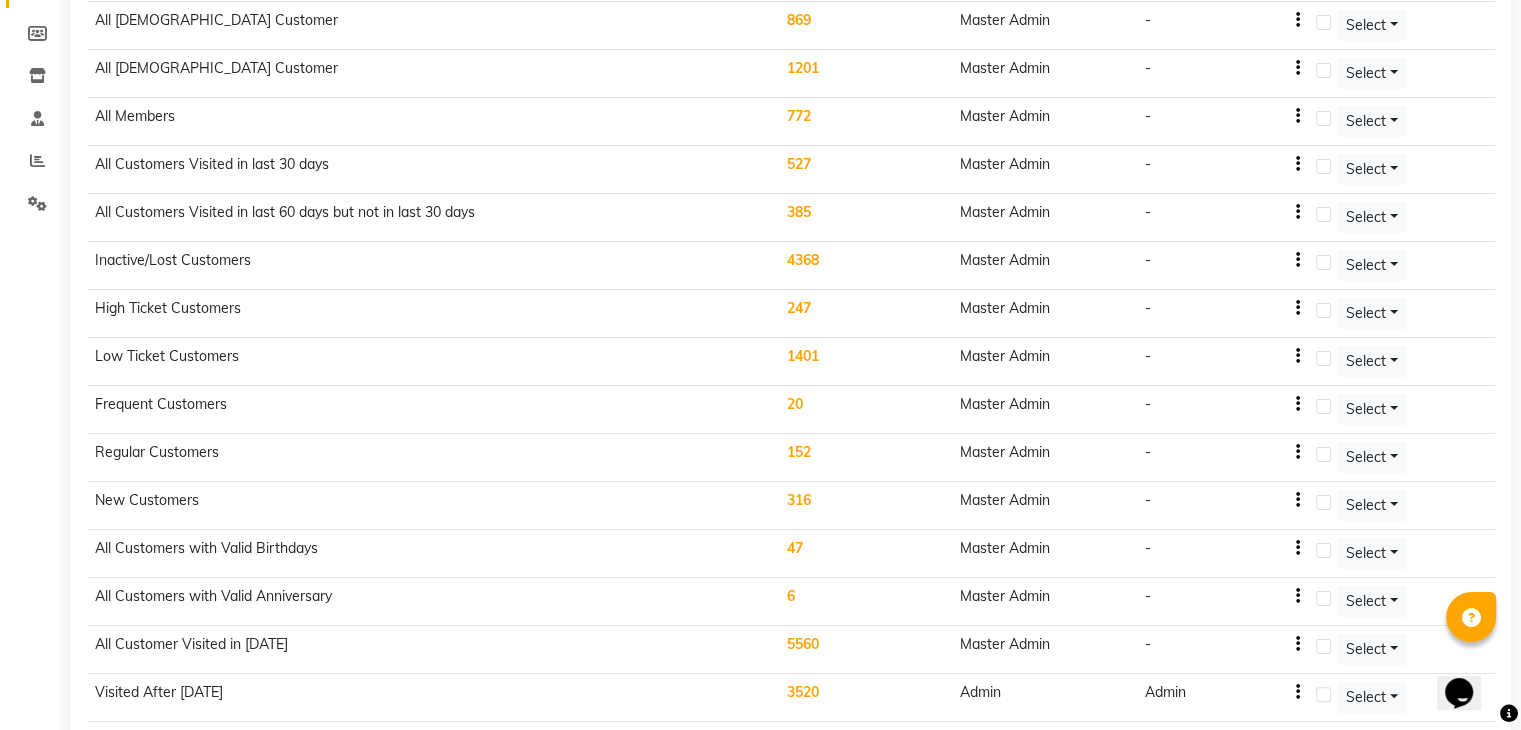 click 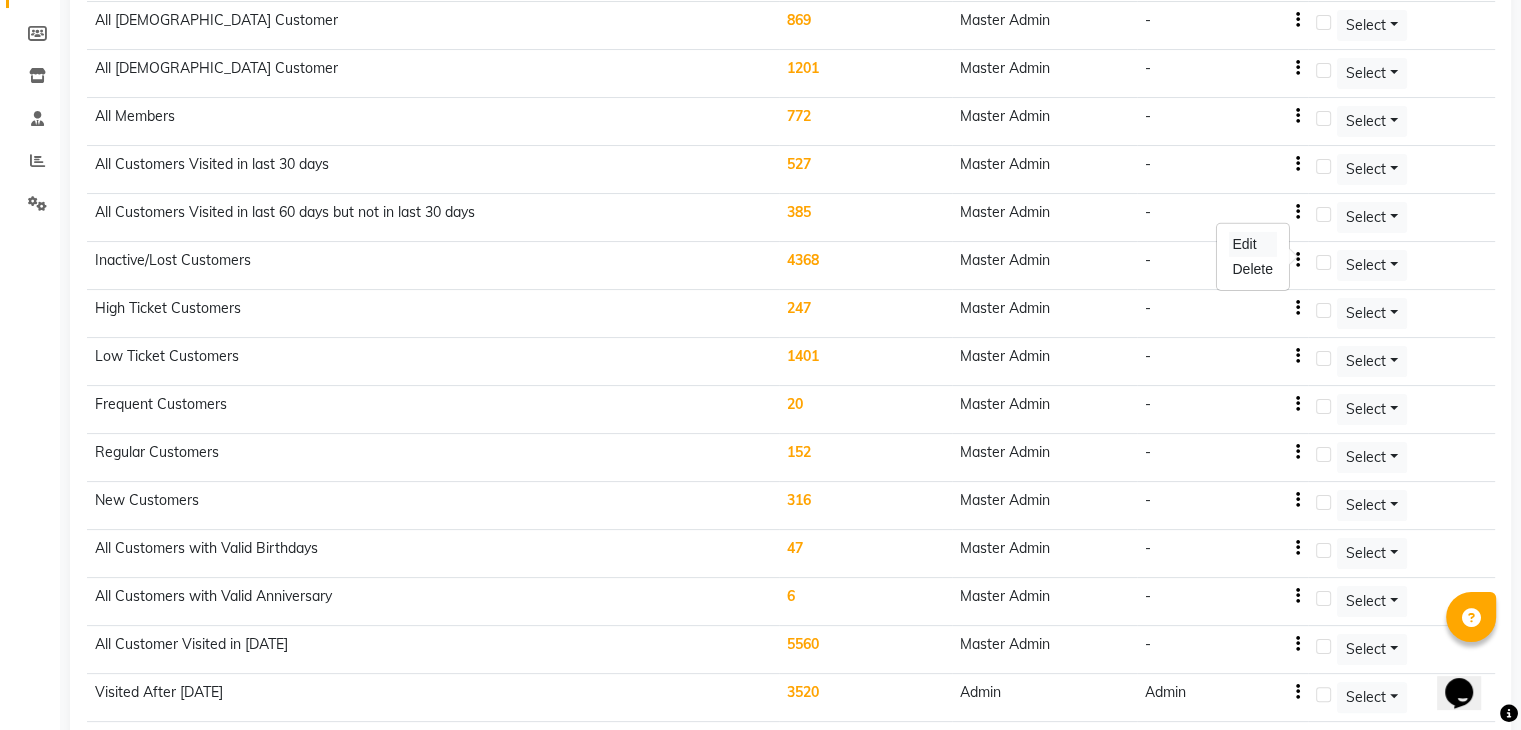 click on "Edit" at bounding box center (1252, 244) 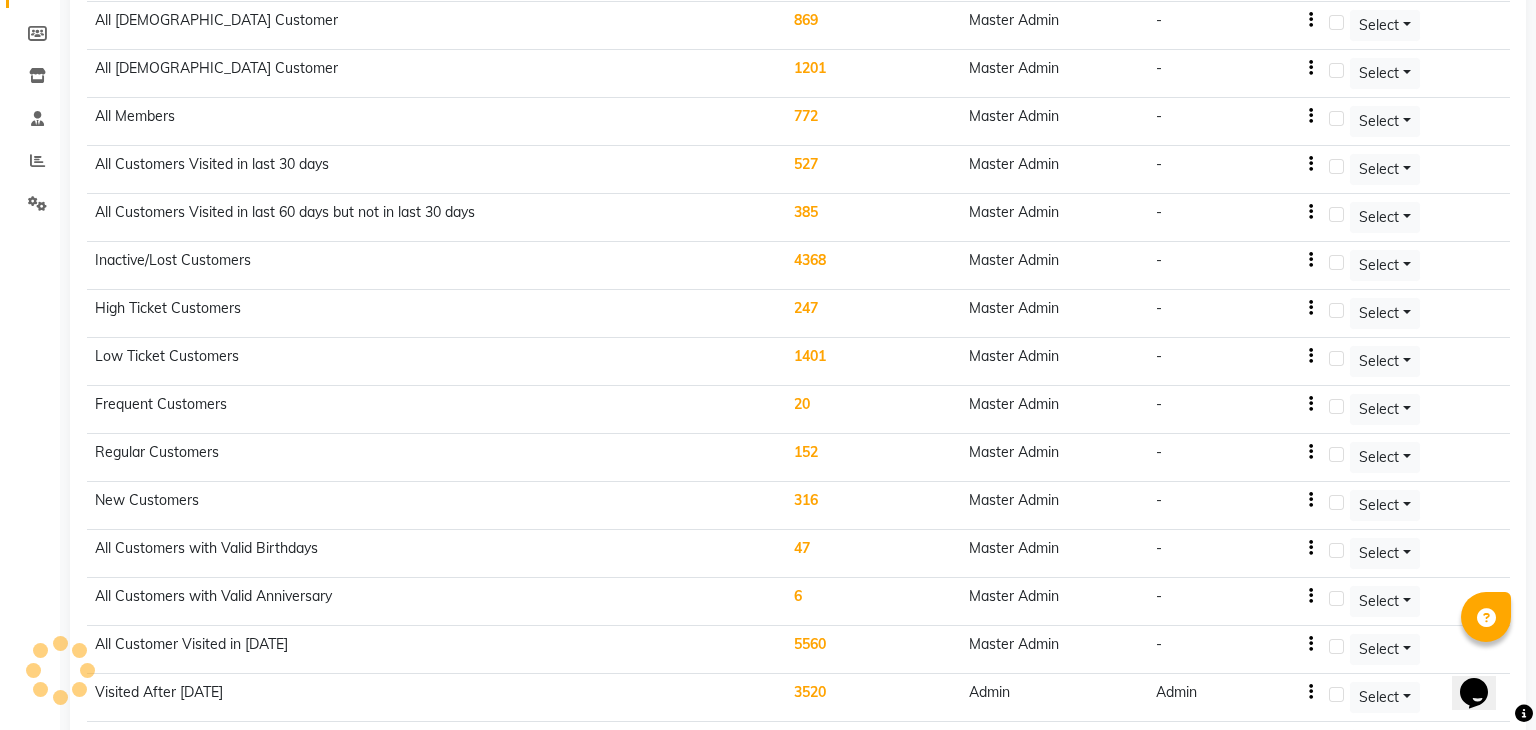 select on ">" 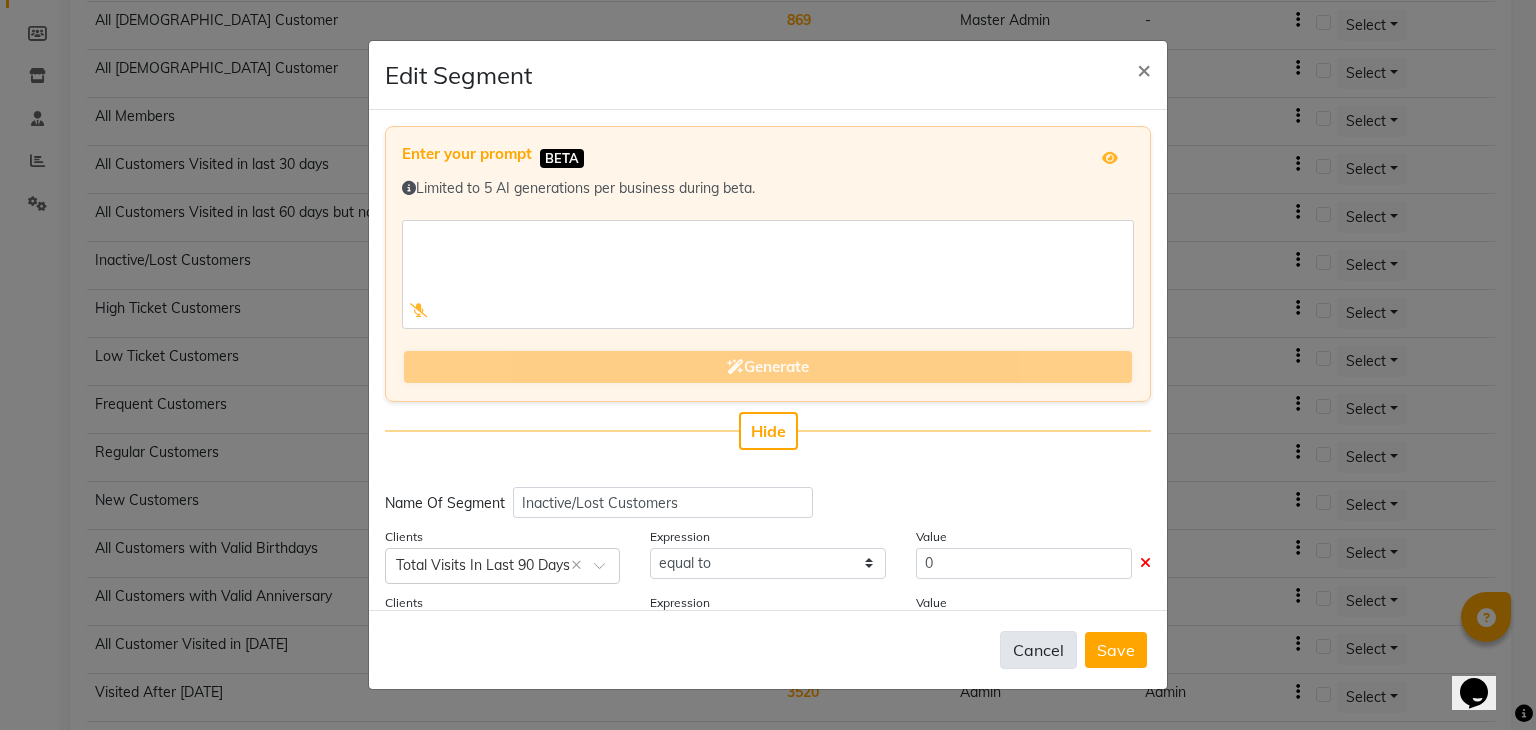 click on "Cancel" 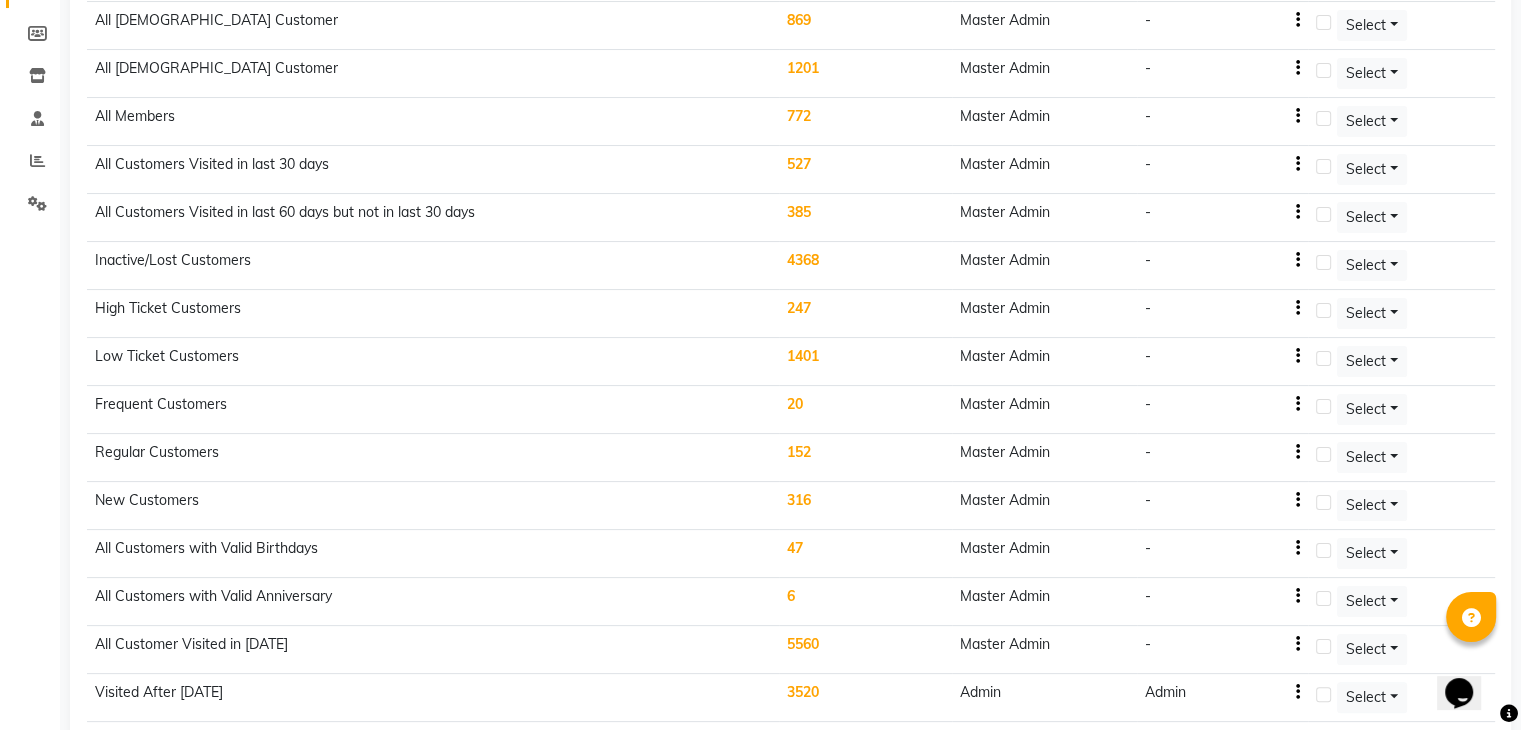 click on "4368" 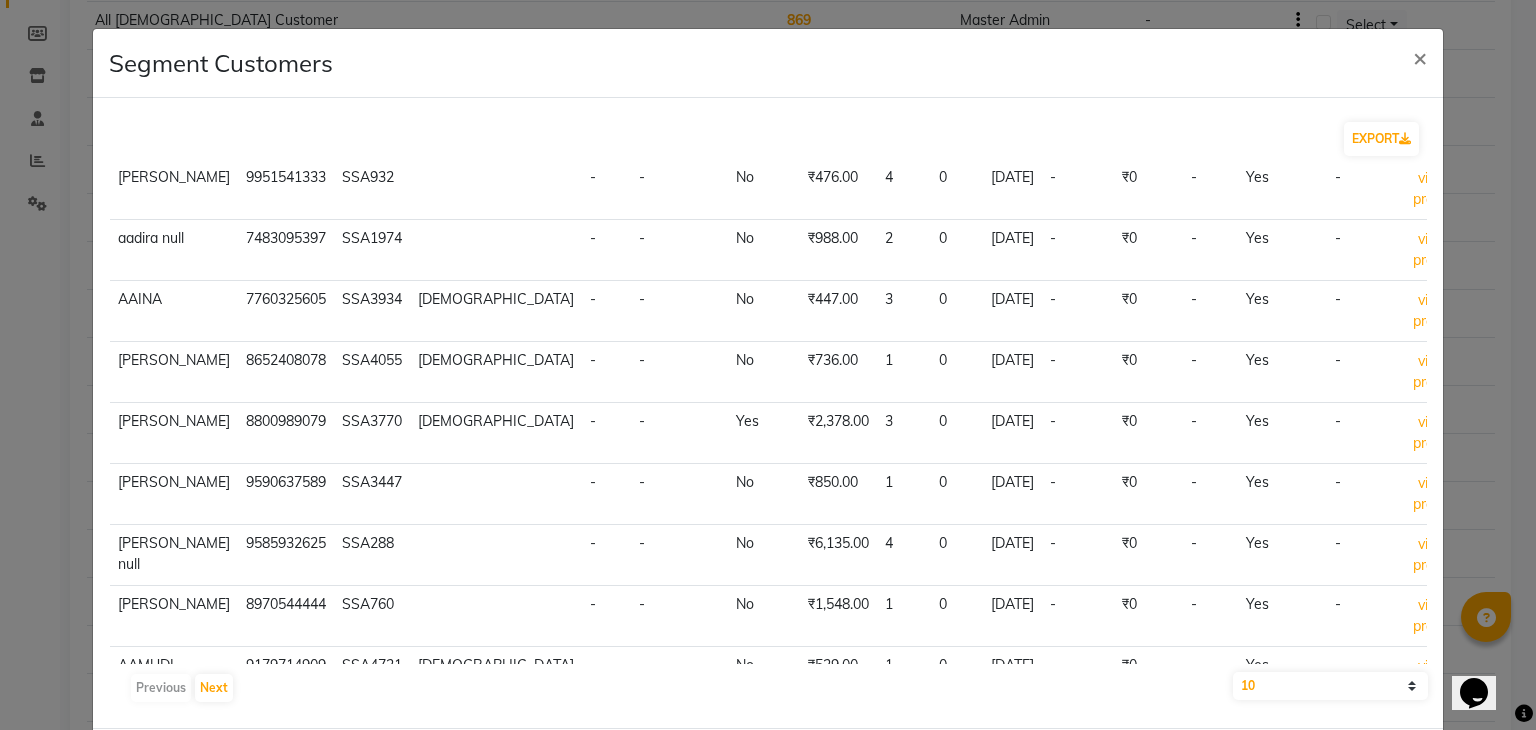 scroll, scrollTop: 180, scrollLeft: 0, axis: vertical 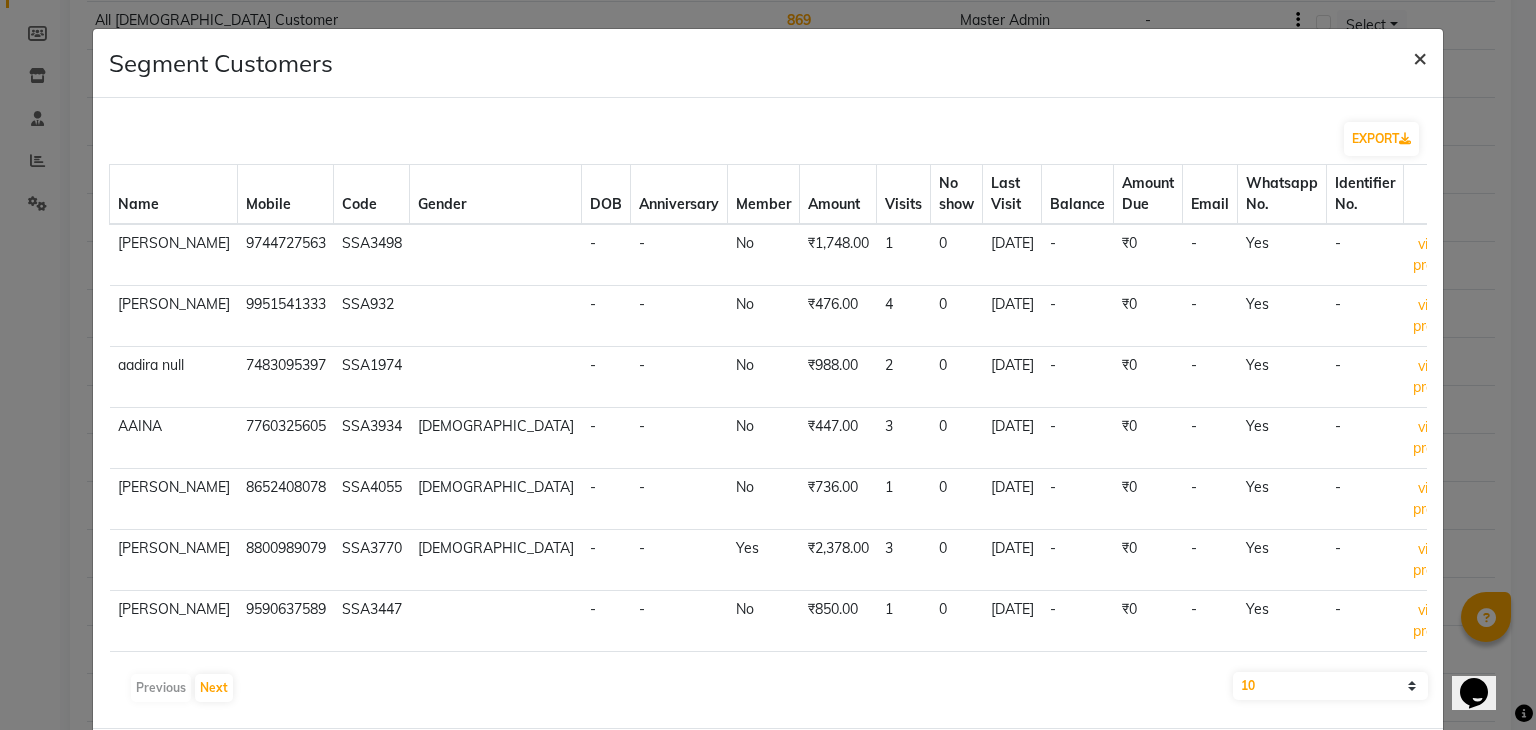 click on "×" 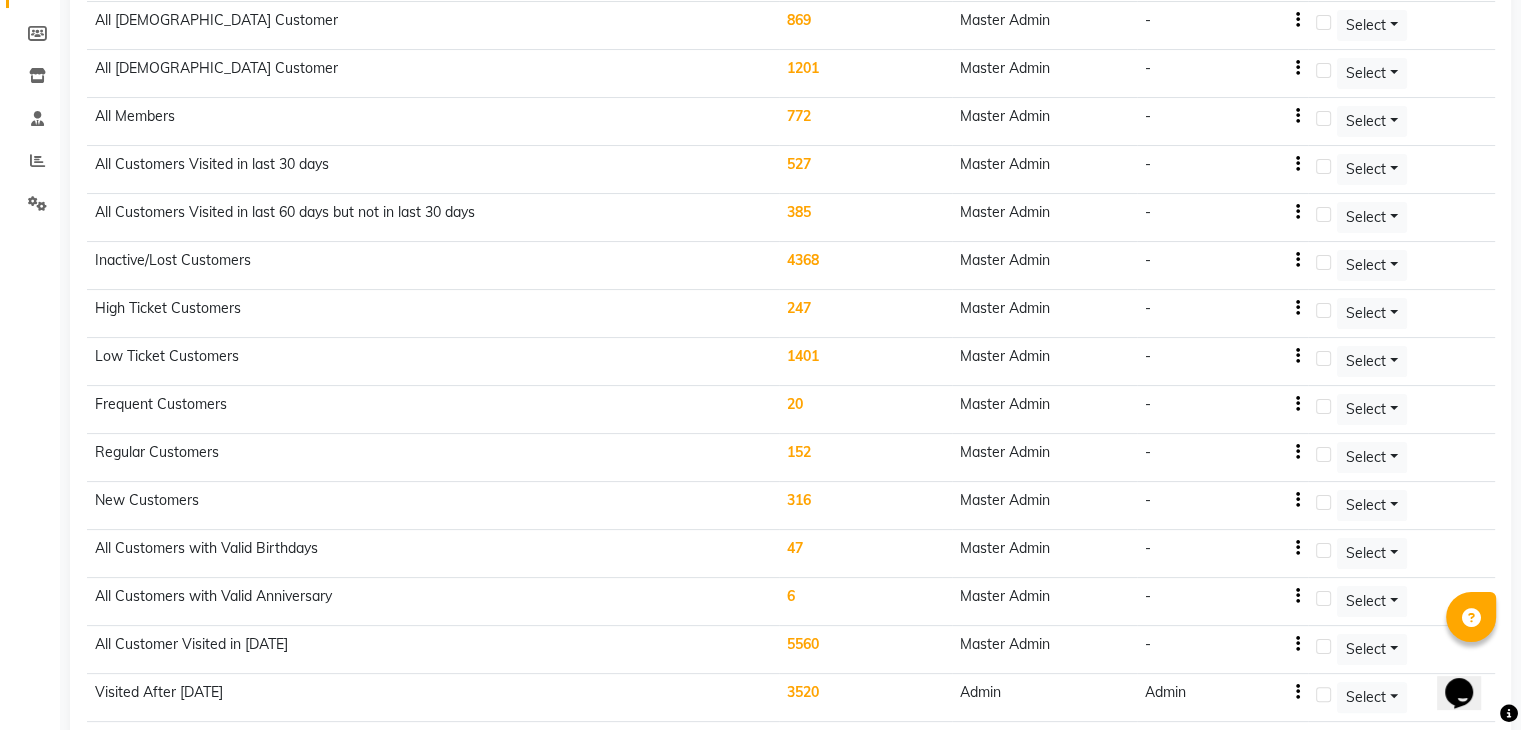 scroll, scrollTop: 0, scrollLeft: 0, axis: both 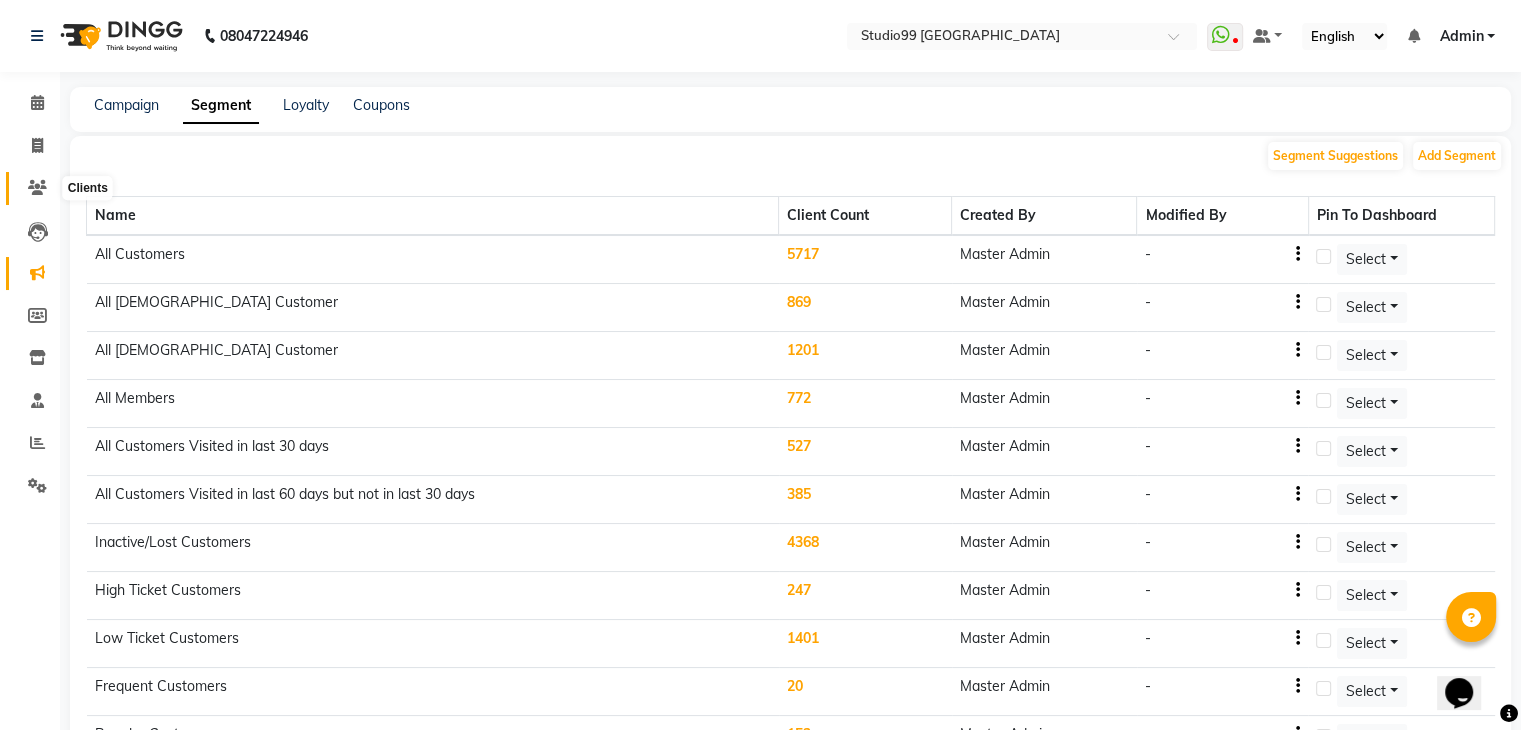 click 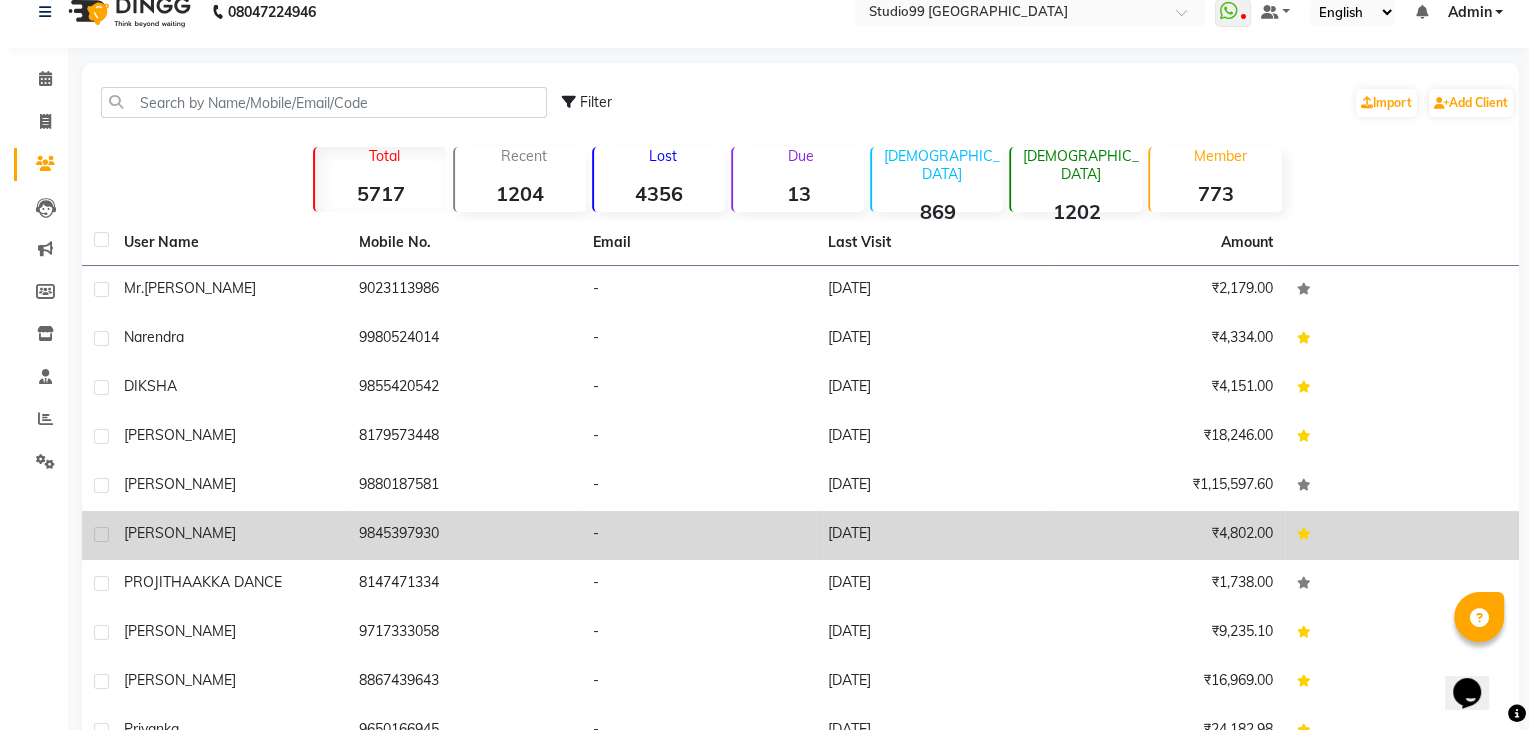 scroll, scrollTop: 24, scrollLeft: 0, axis: vertical 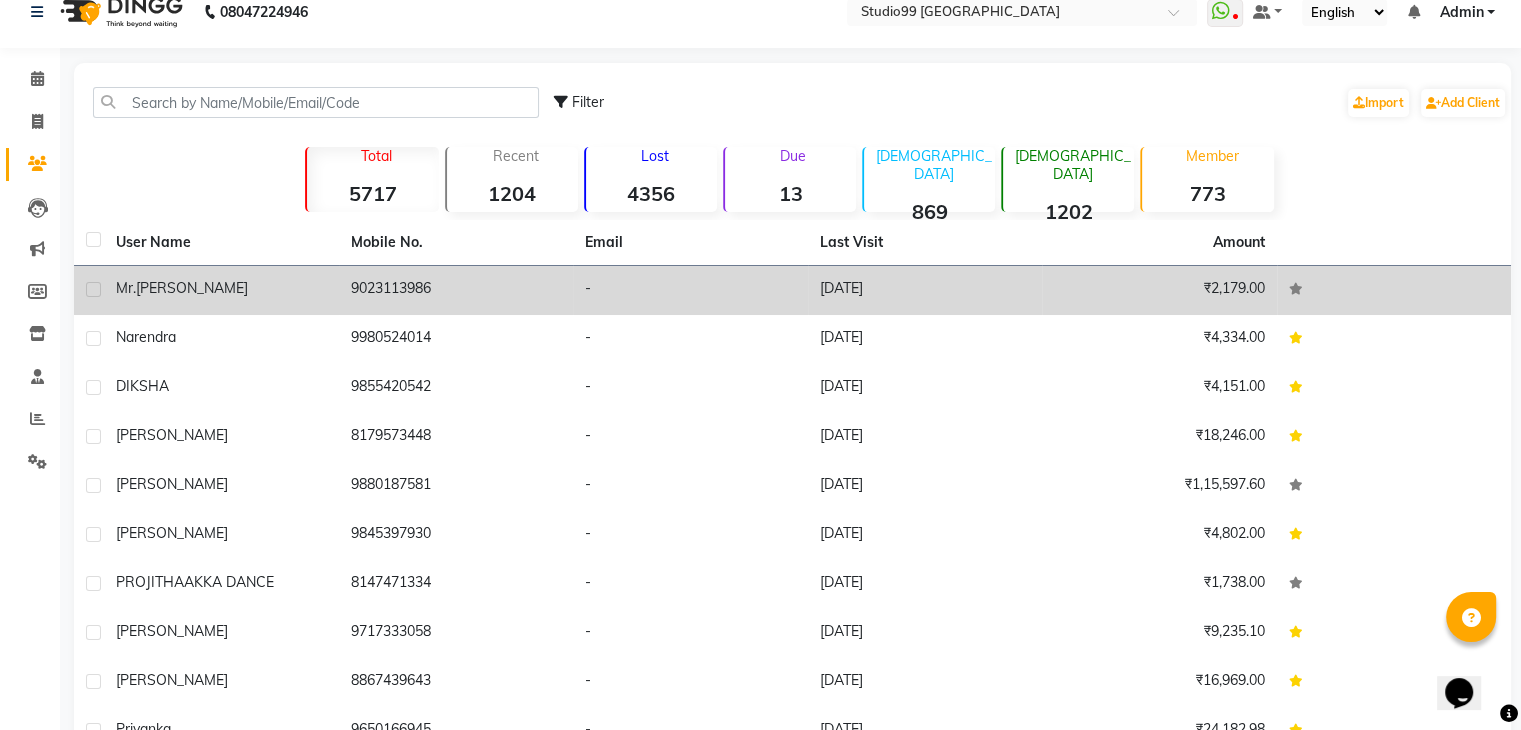 click on "Ujjal" 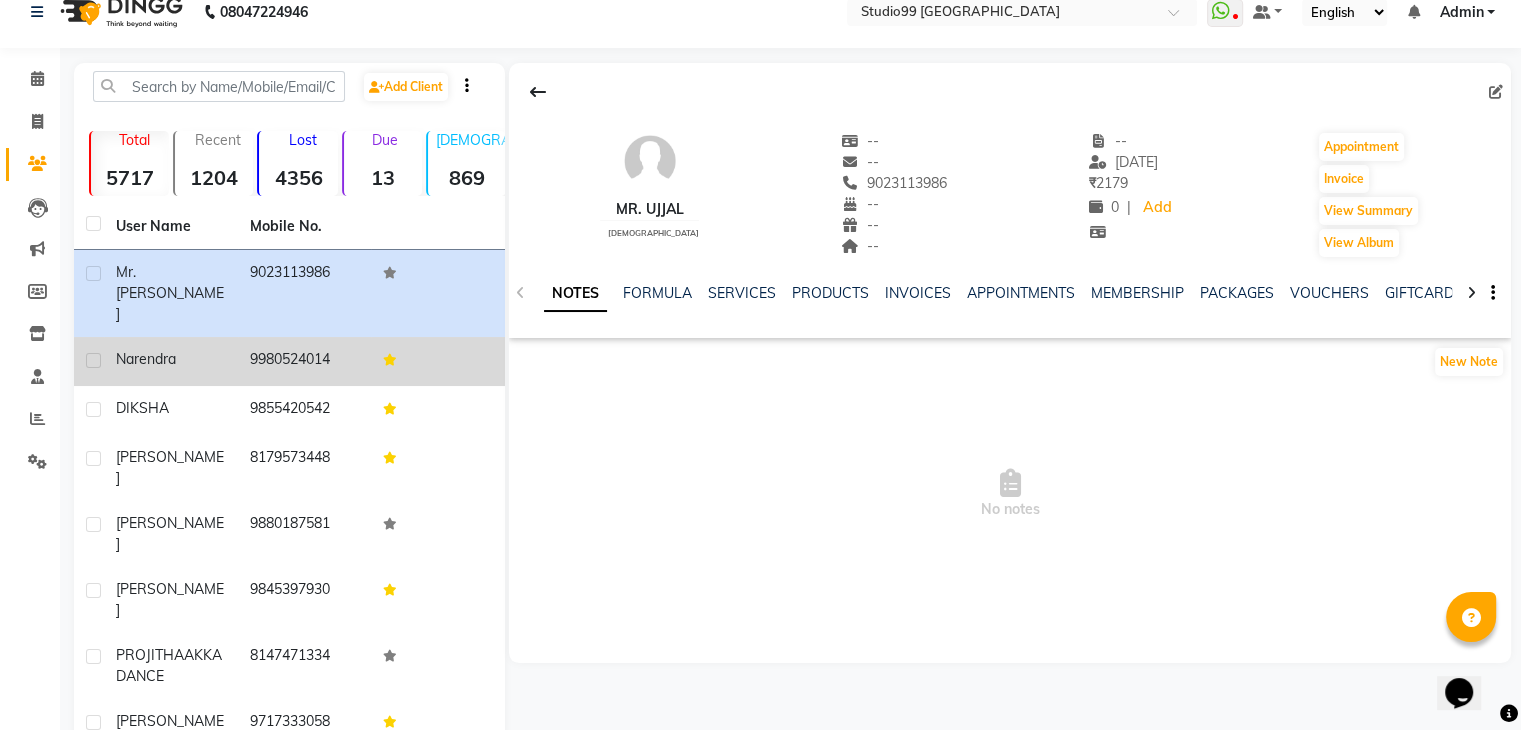 click on "Narendra" 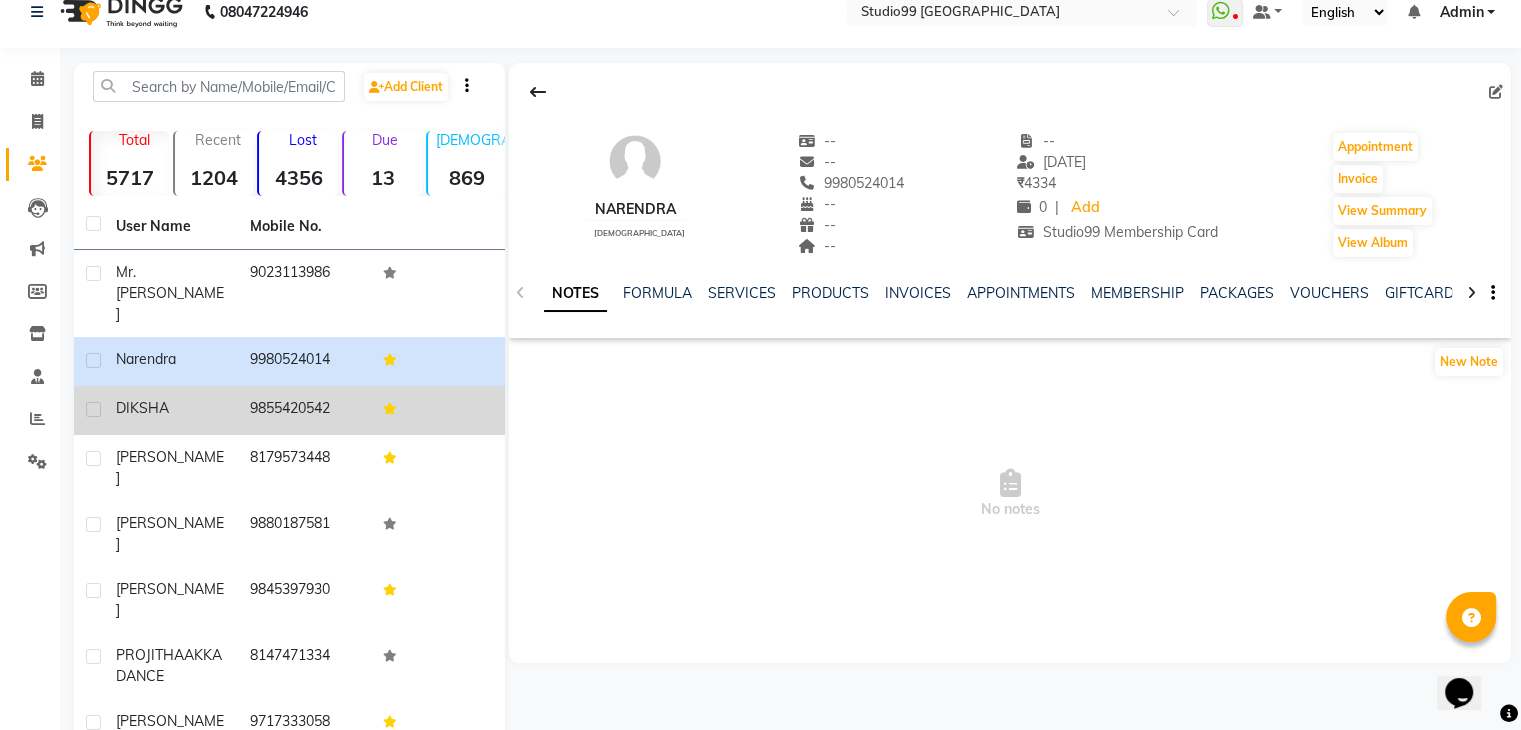 click on "DIKSHA" 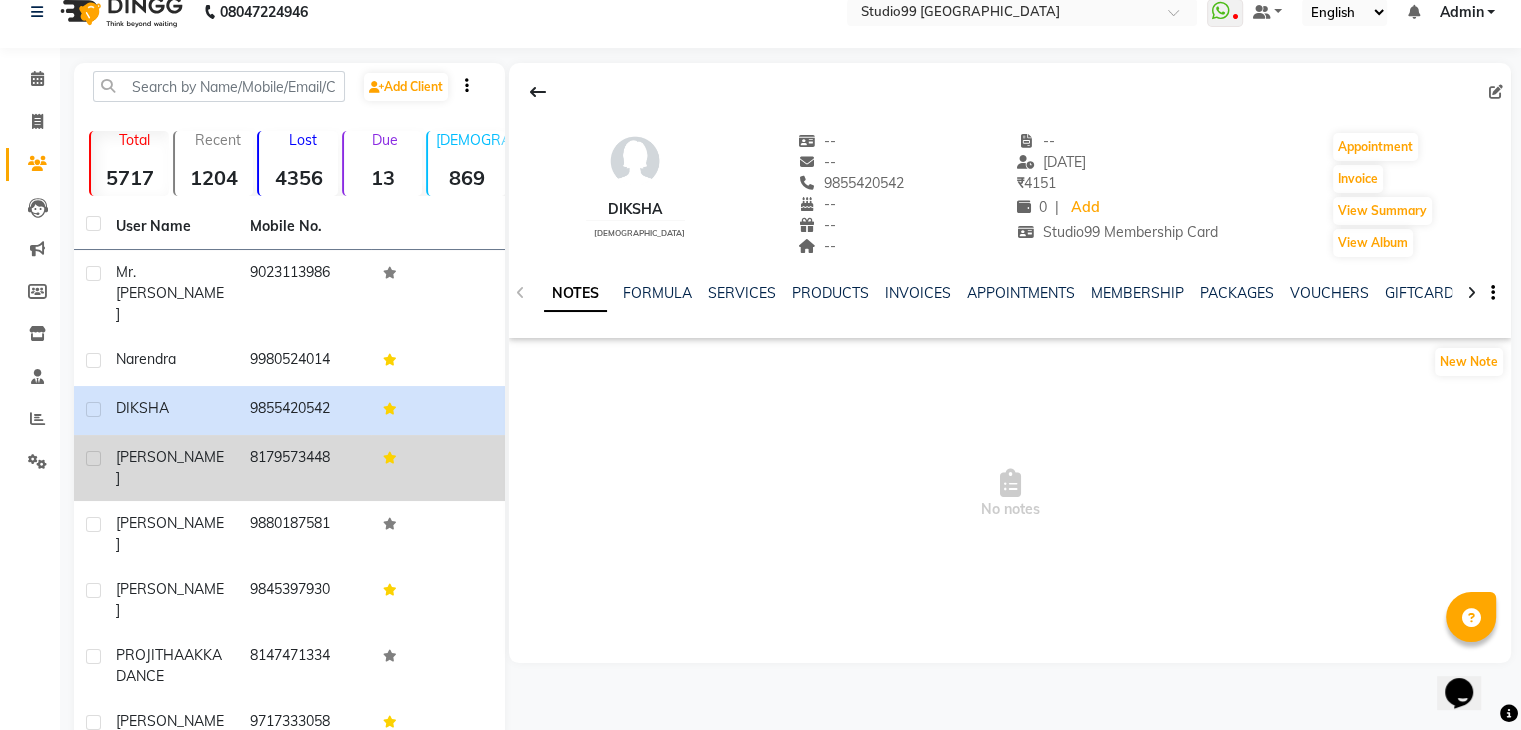 click on "Viswanath" 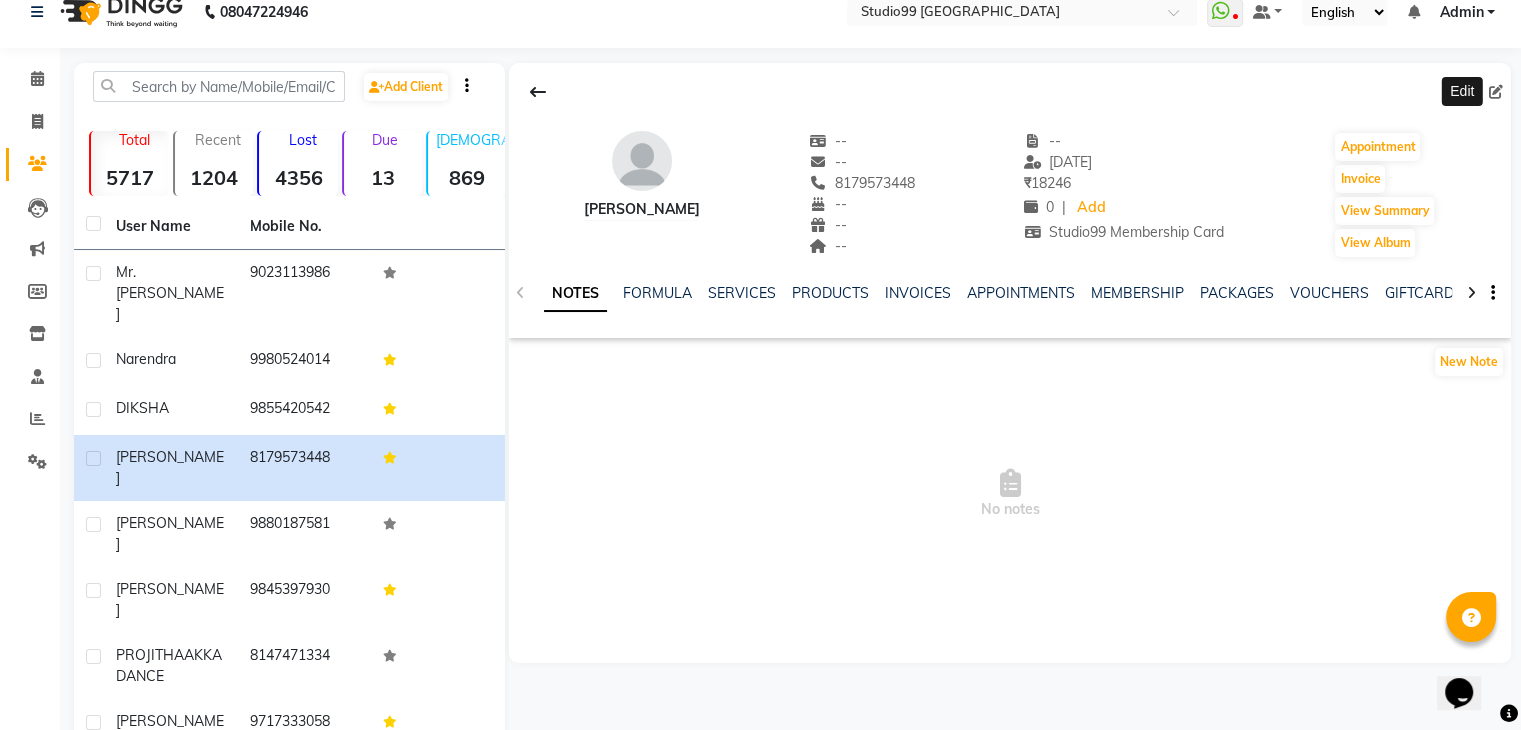 click 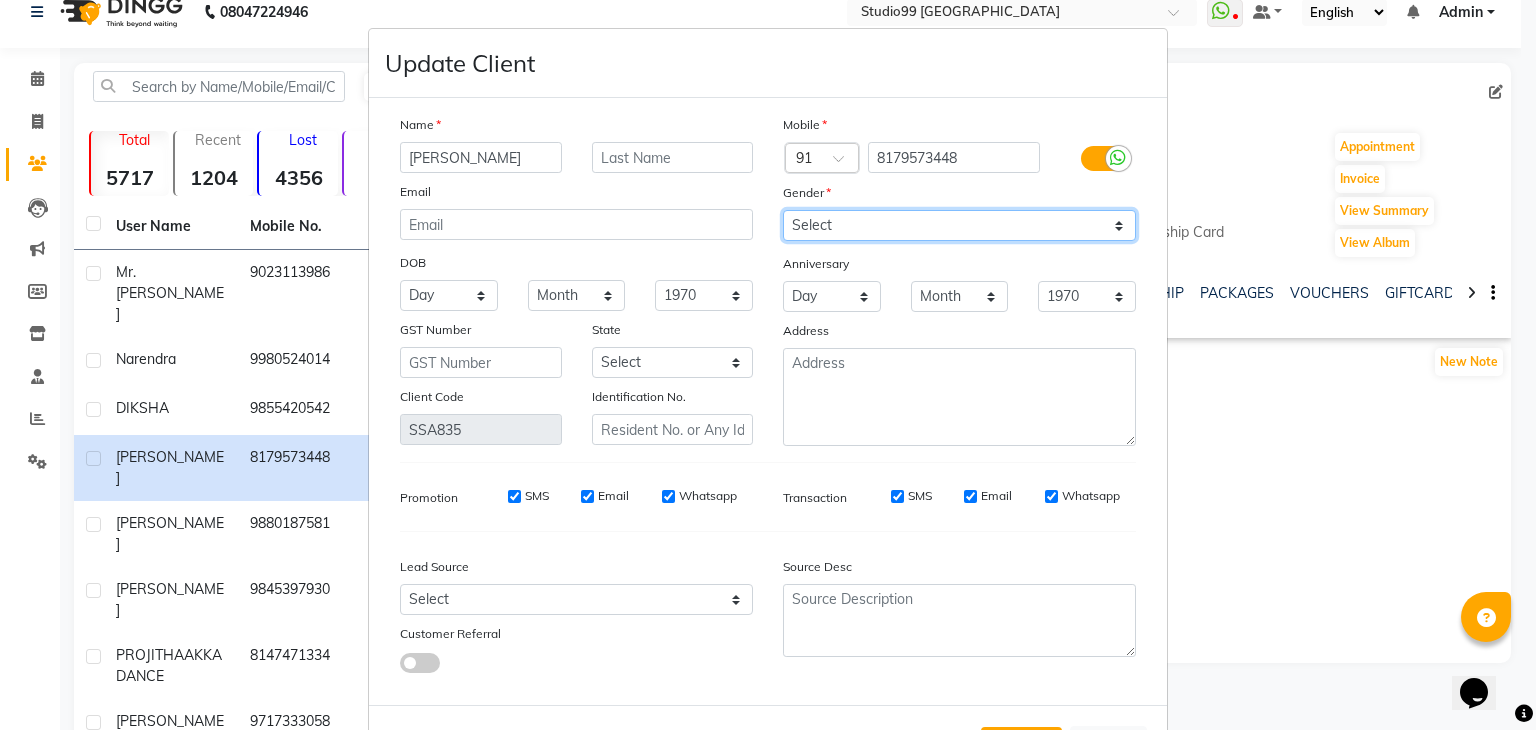 click on "Select Male Female Other Prefer Not To Say" at bounding box center [959, 225] 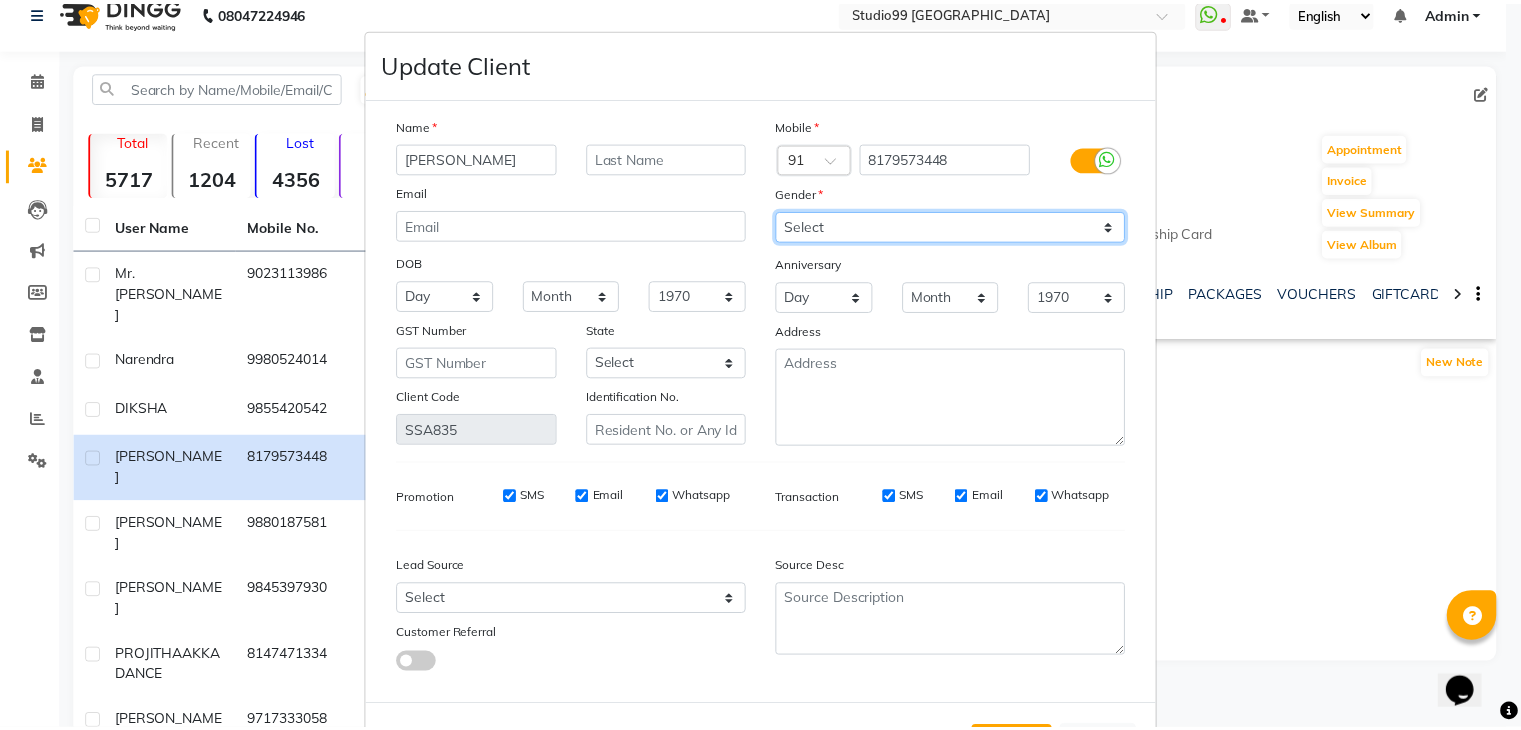 scroll, scrollTop: 92, scrollLeft: 0, axis: vertical 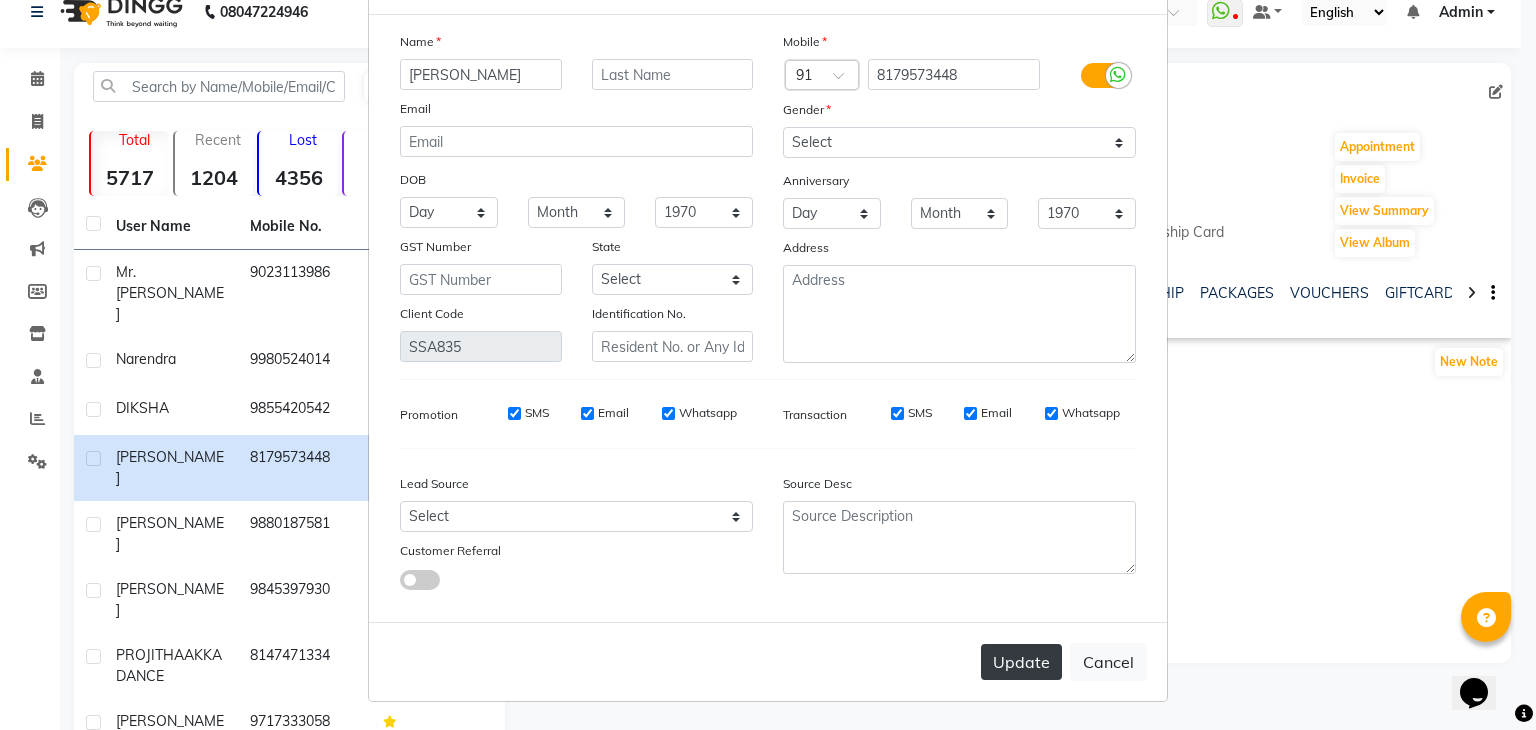 click on "Update" at bounding box center (1021, 662) 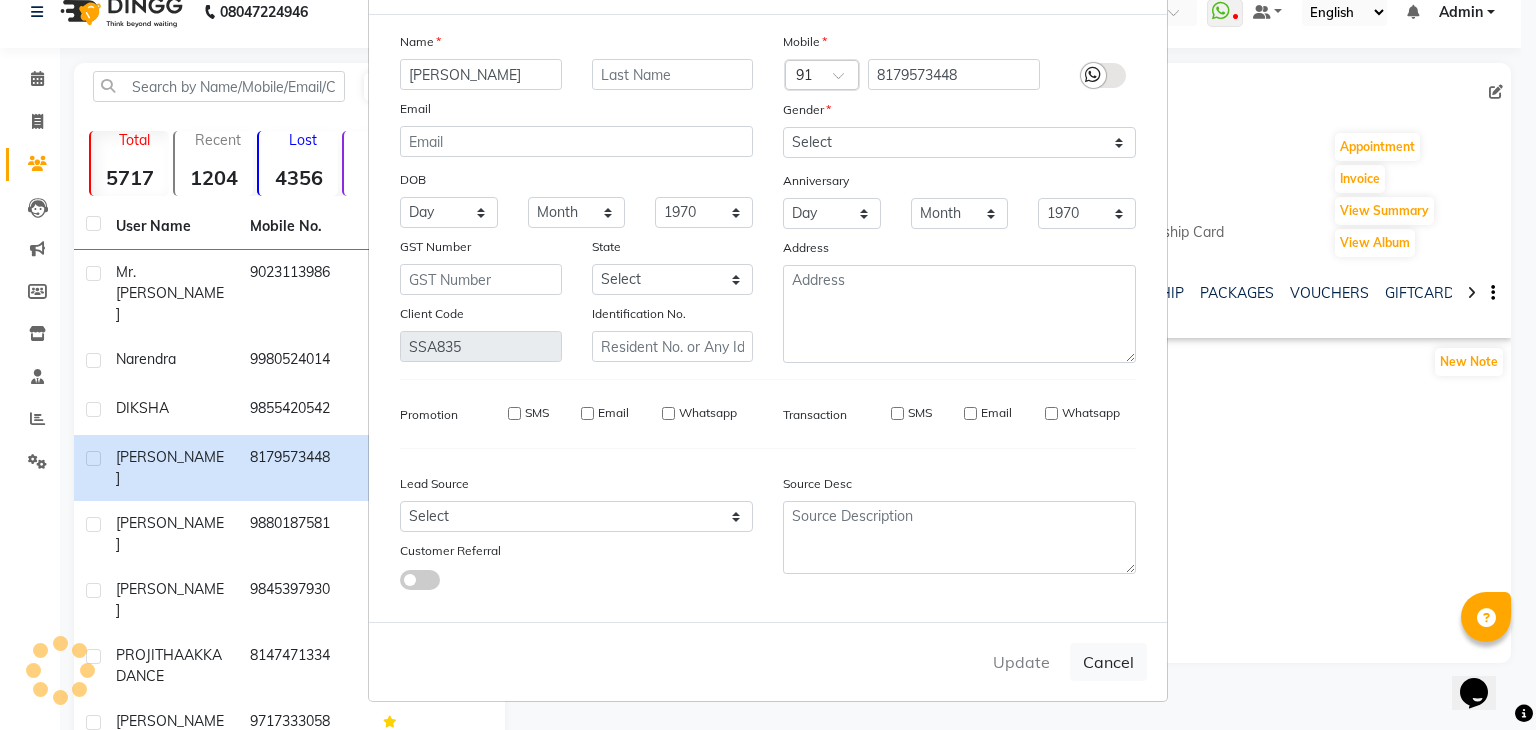 type 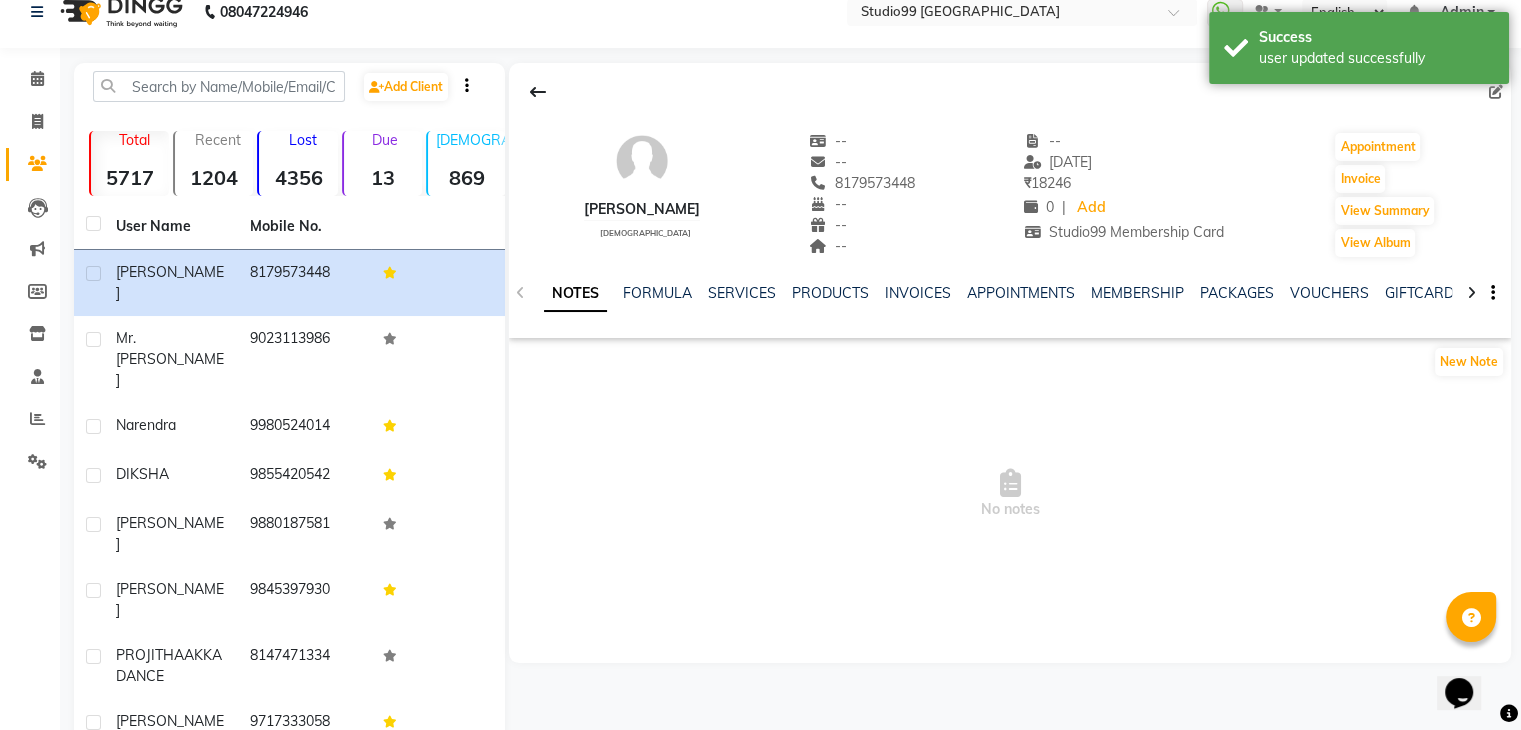 click on "1204" 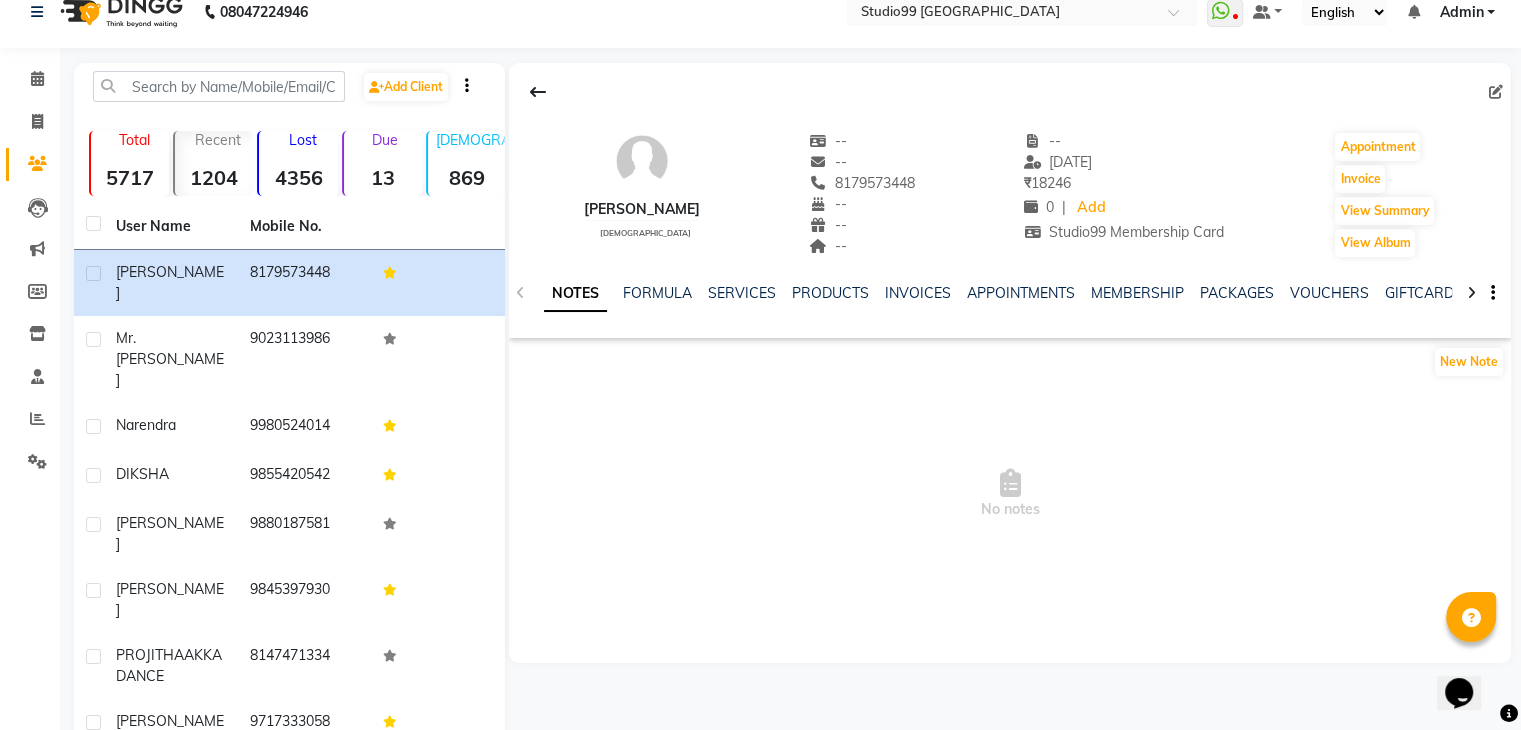 click on "13" 